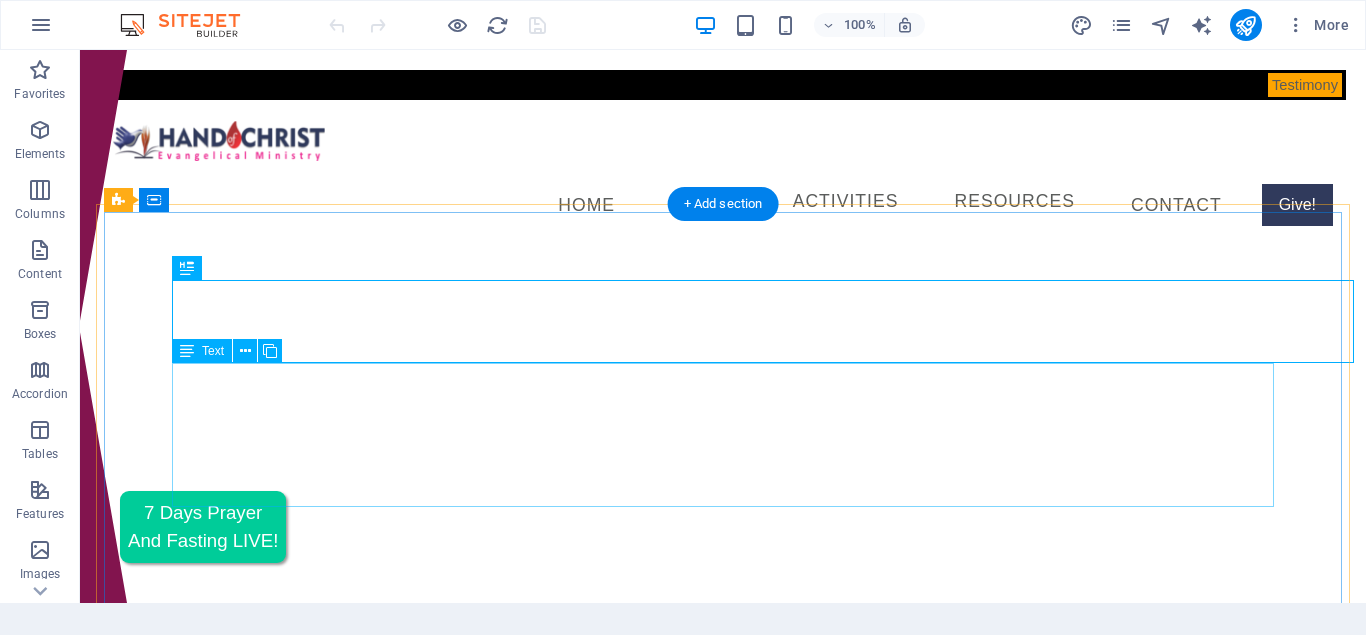 scroll, scrollTop: 0, scrollLeft: 0, axis: both 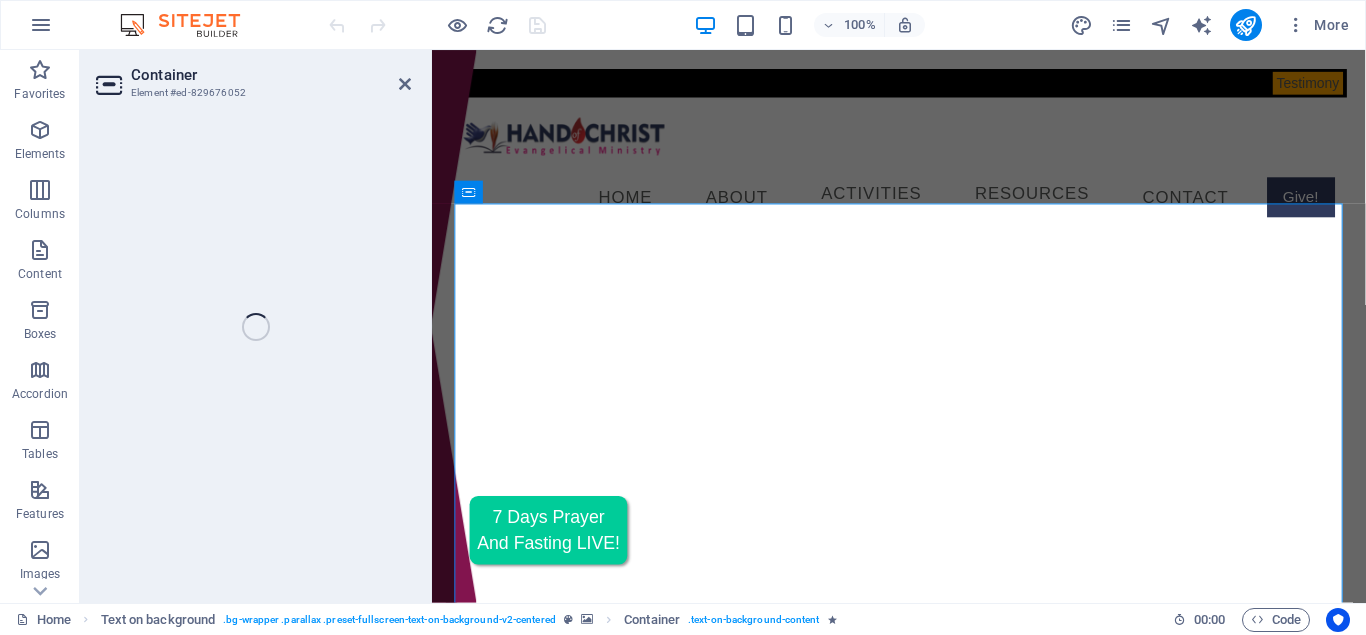 select on "px" 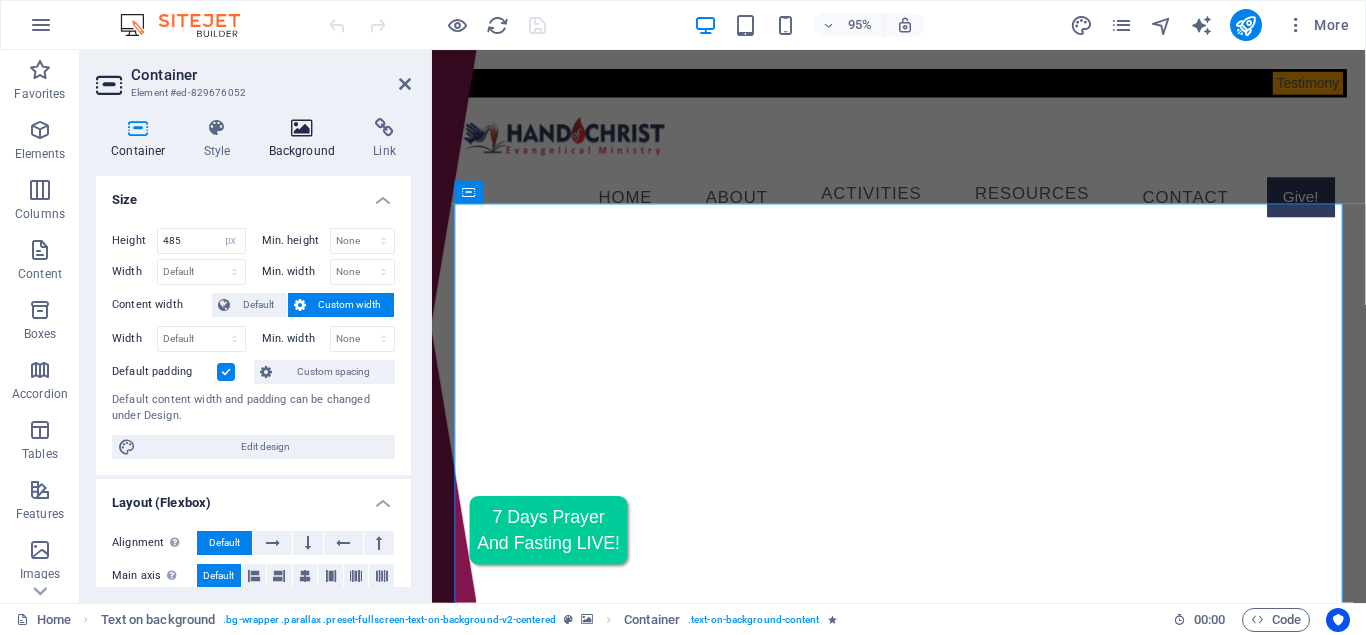 click on "Background" at bounding box center [306, 139] 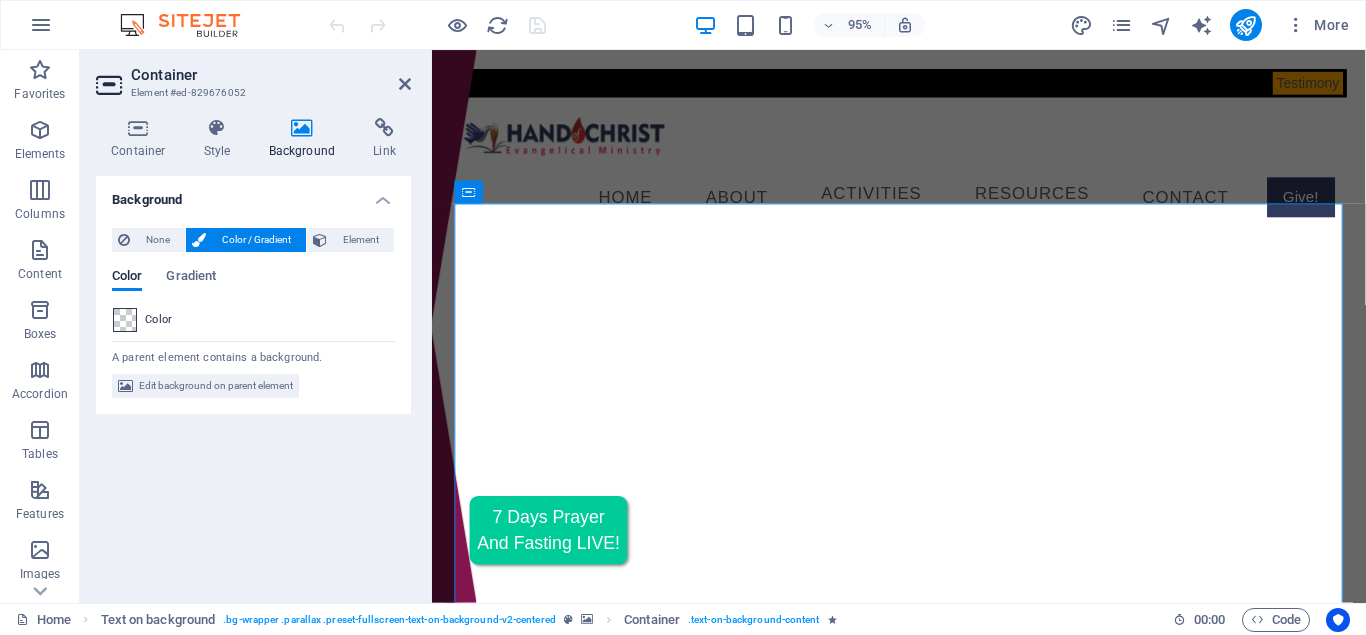 click at bounding box center [125, 320] 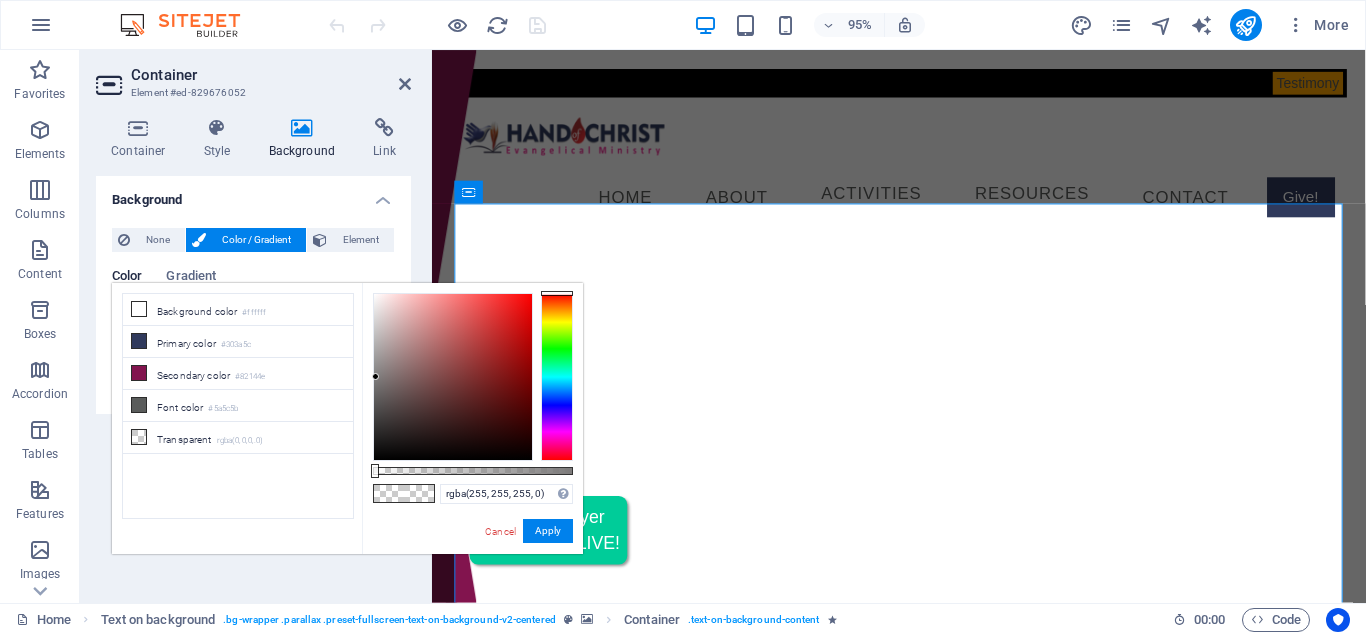 click at bounding box center (453, 377) 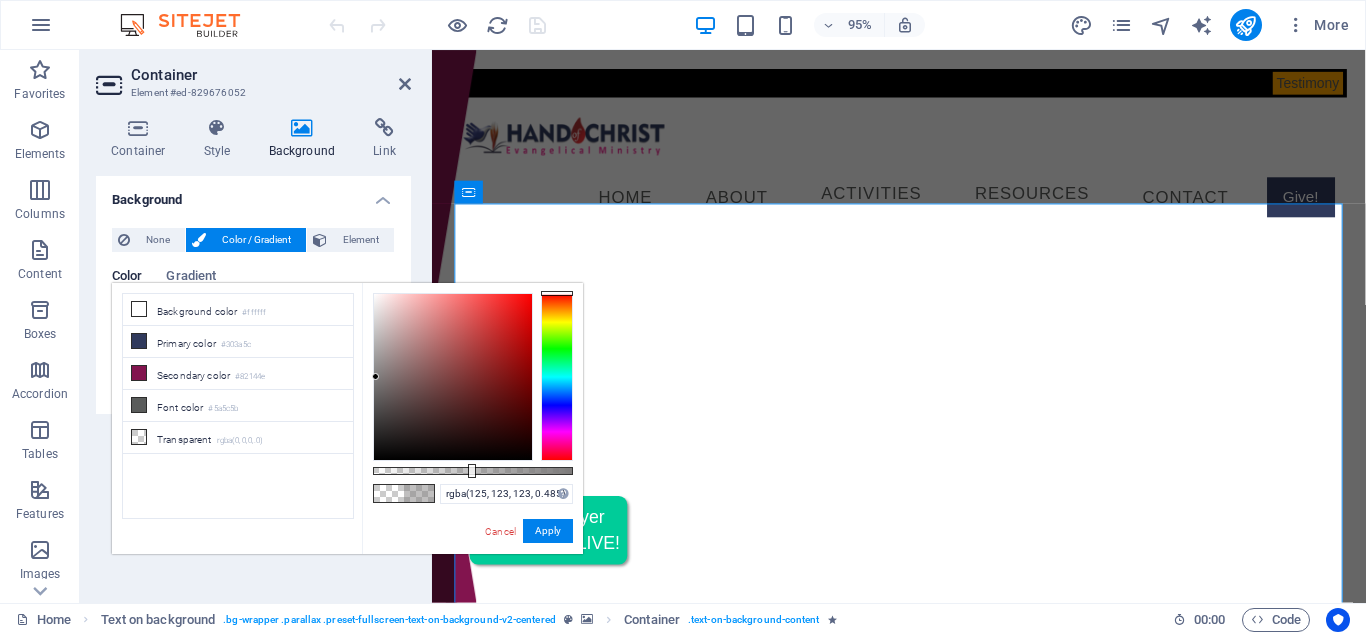 drag, startPoint x: 374, startPoint y: 469, endPoint x: 470, endPoint y: 473, distance: 96.0833 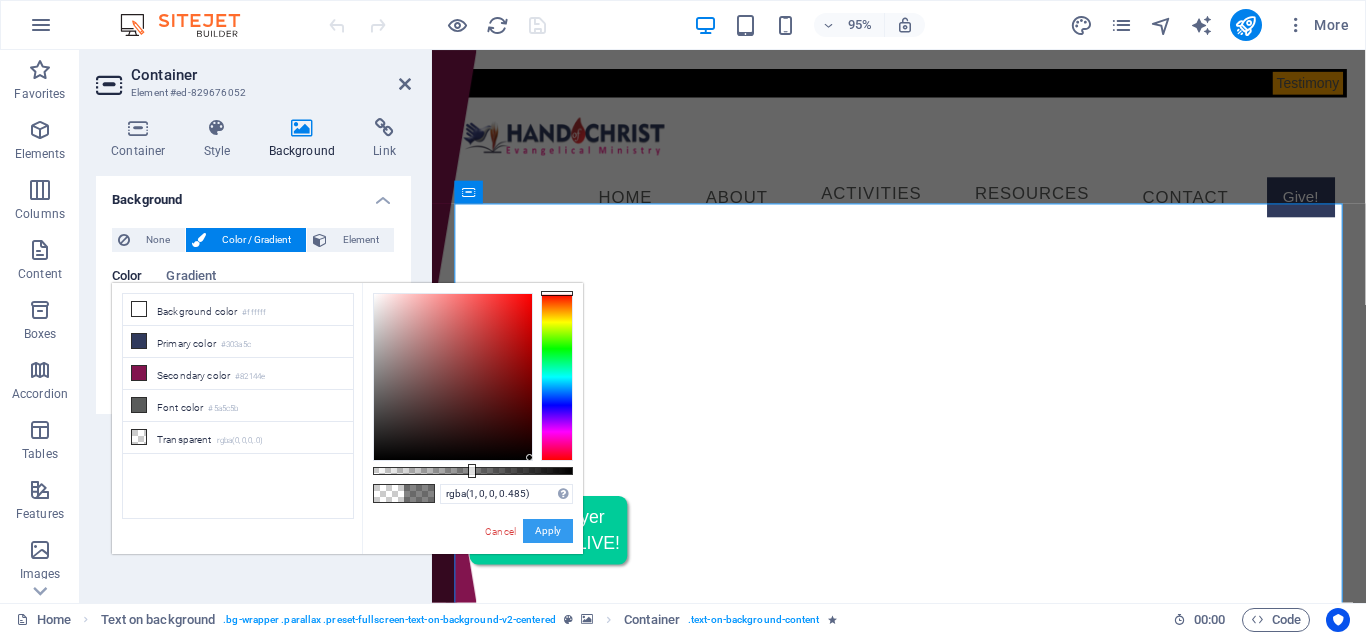click on "Apply" at bounding box center [548, 531] 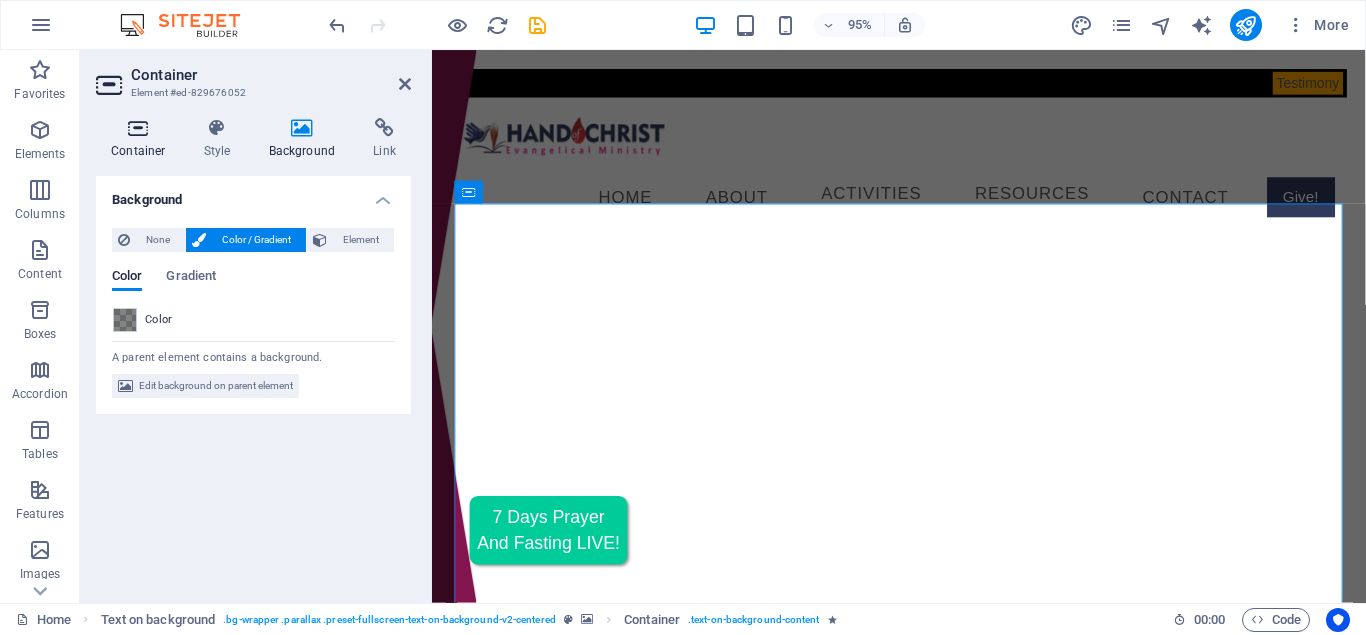click on "Container" at bounding box center [142, 139] 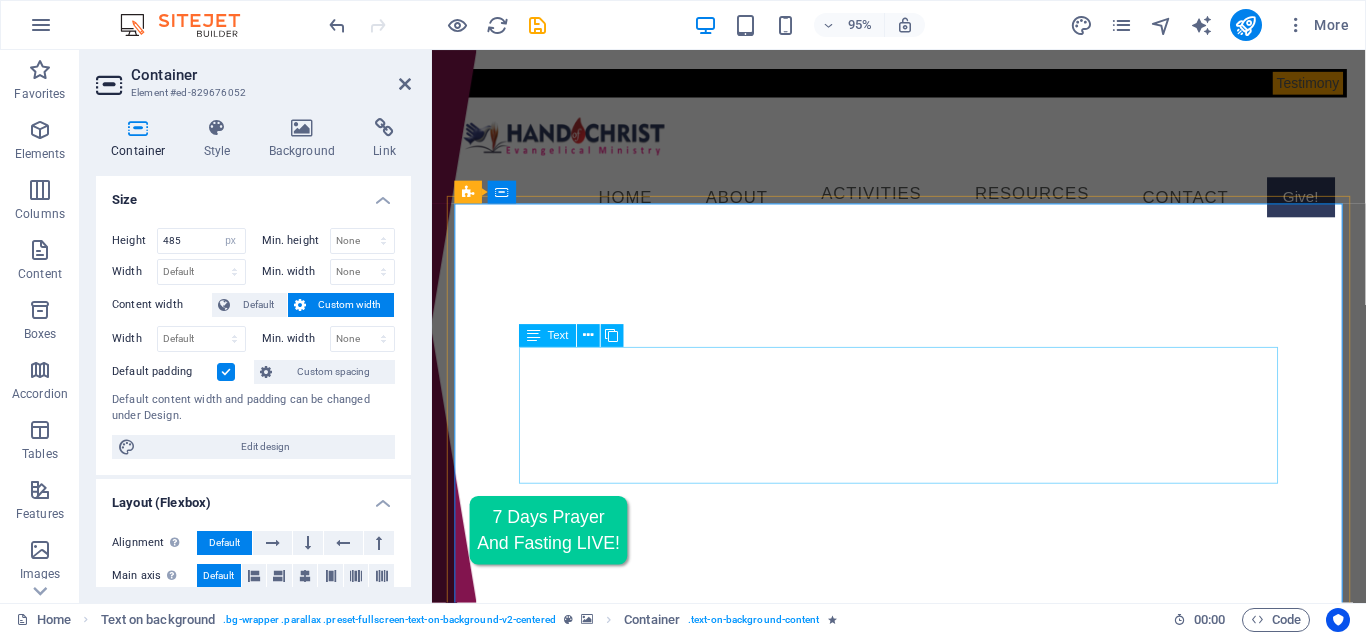 click on "Making Lives Wonderful! God is for you, and so are we." at bounding box center (923, 976) 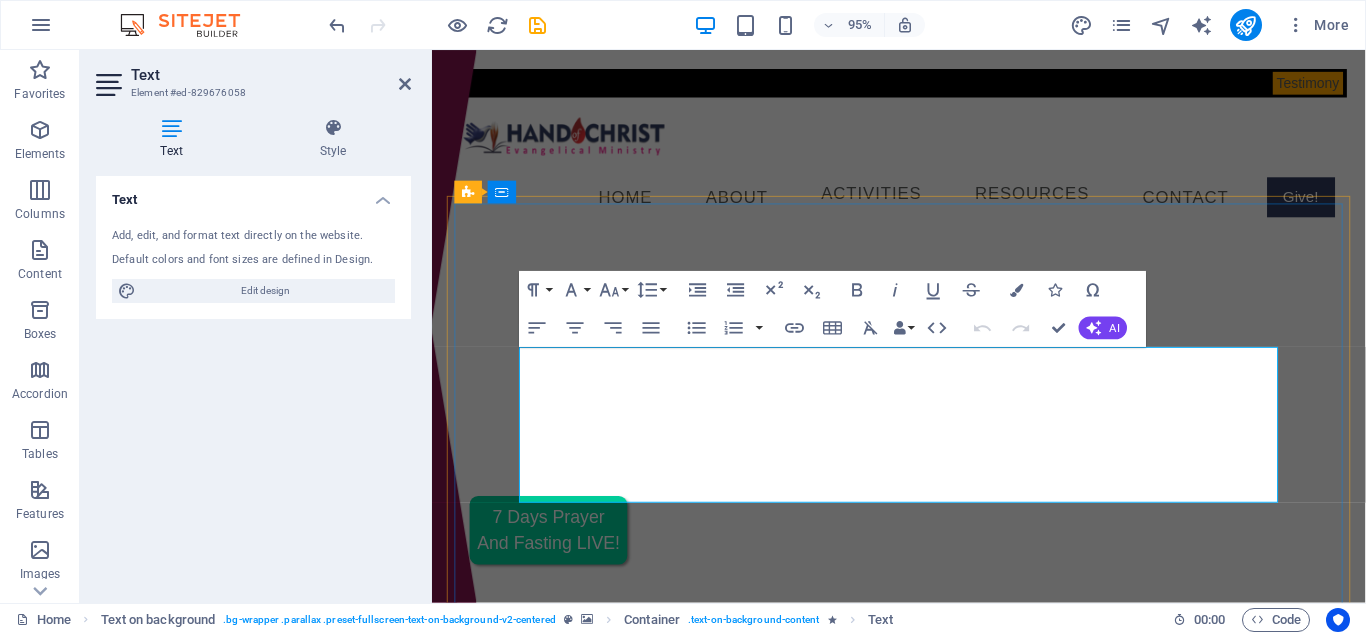 drag, startPoint x: 580, startPoint y: 417, endPoint x: 1267, endPoint y: 410, distance: 687.03564 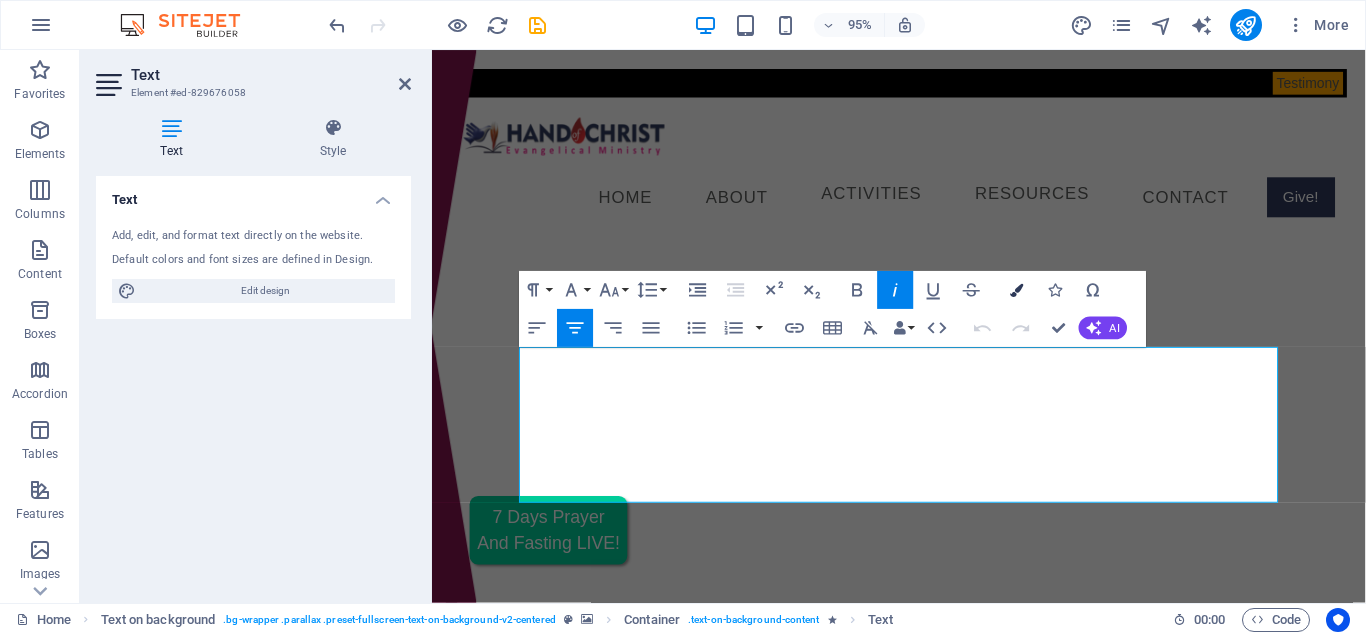 click at bounding box center (1017, 290) 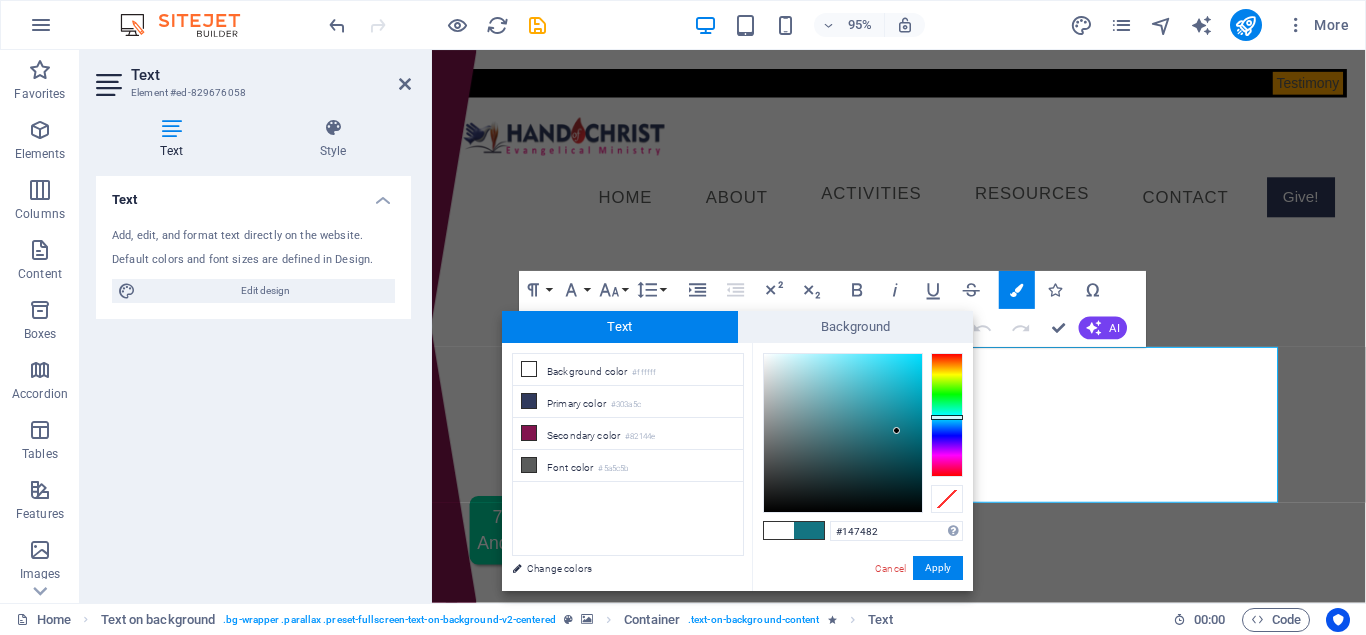 click at bounding box center [947, 415] 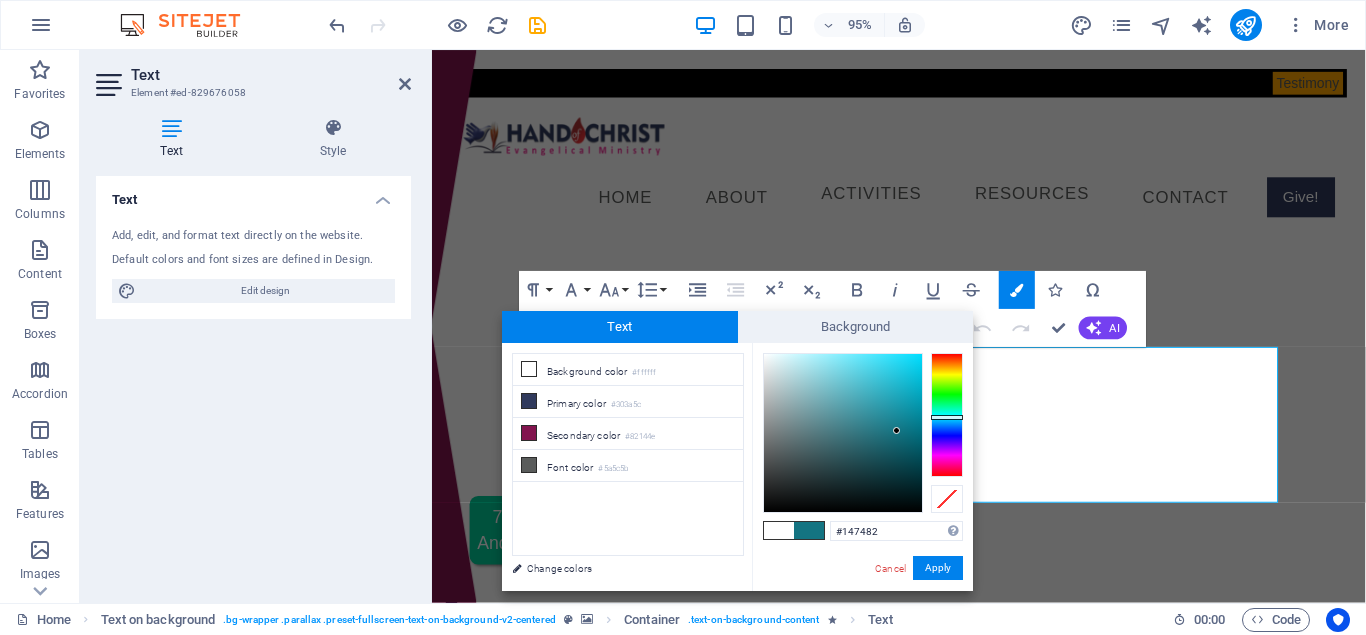 click at bounding box center [843, 433] 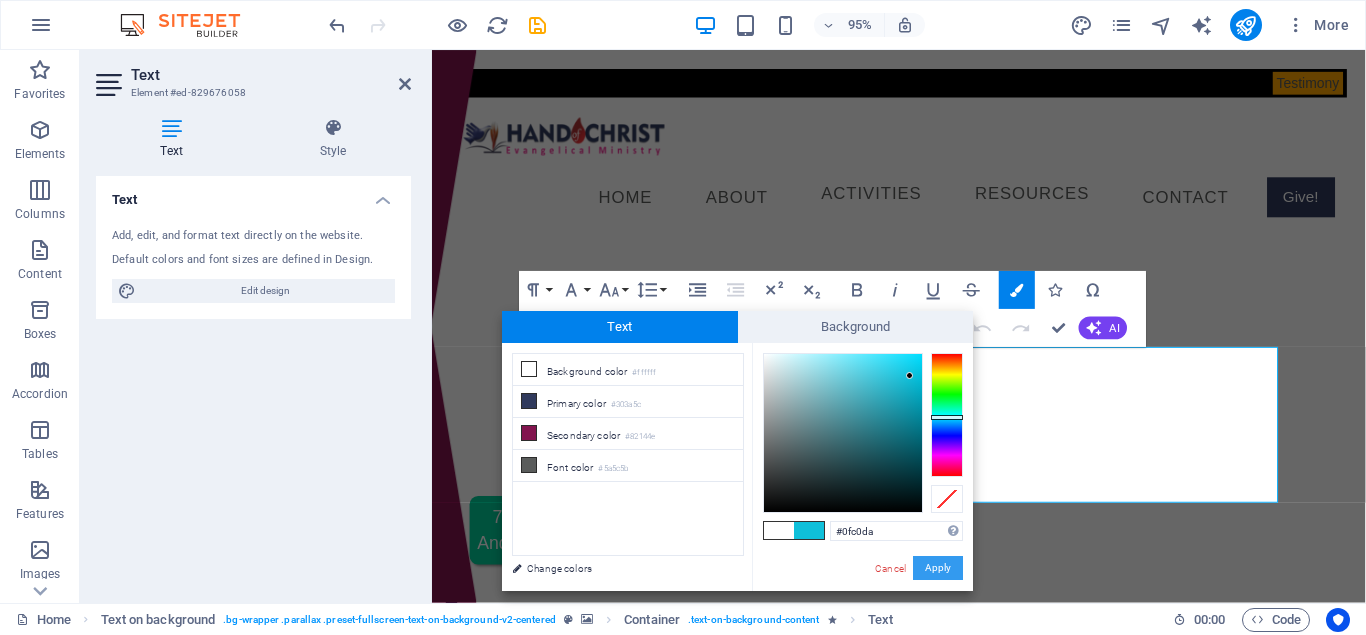 click on "Apply" at bounding box center (938, 568) 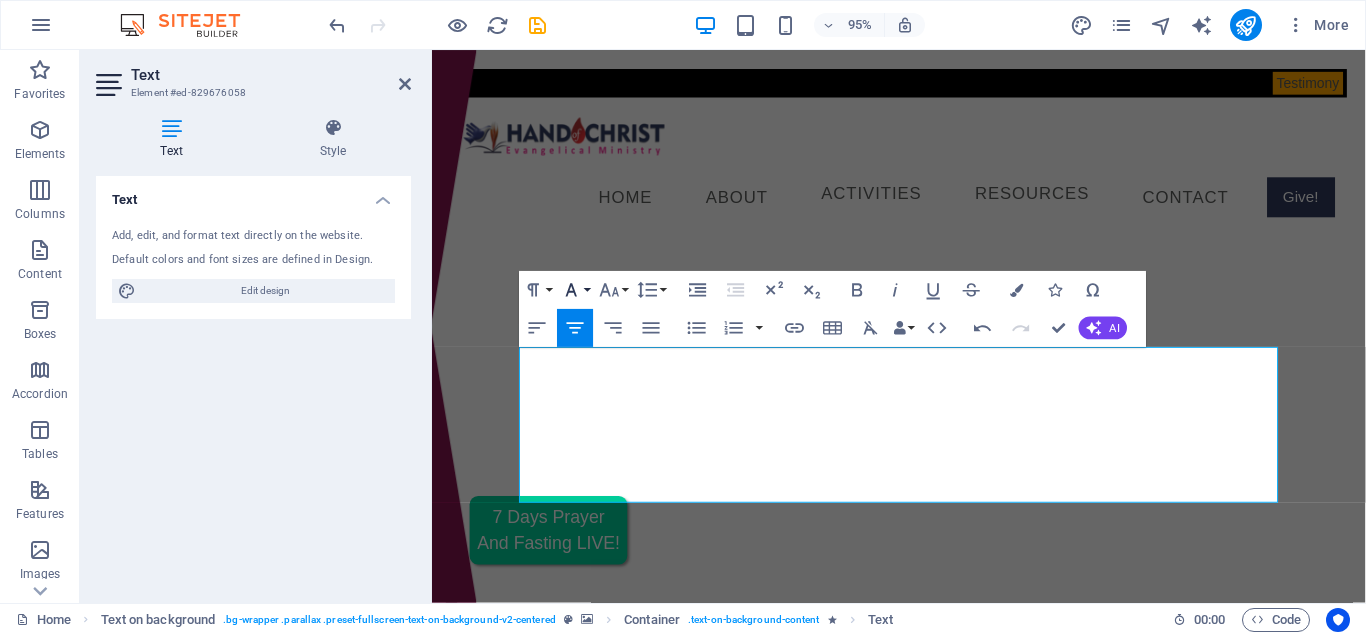 click 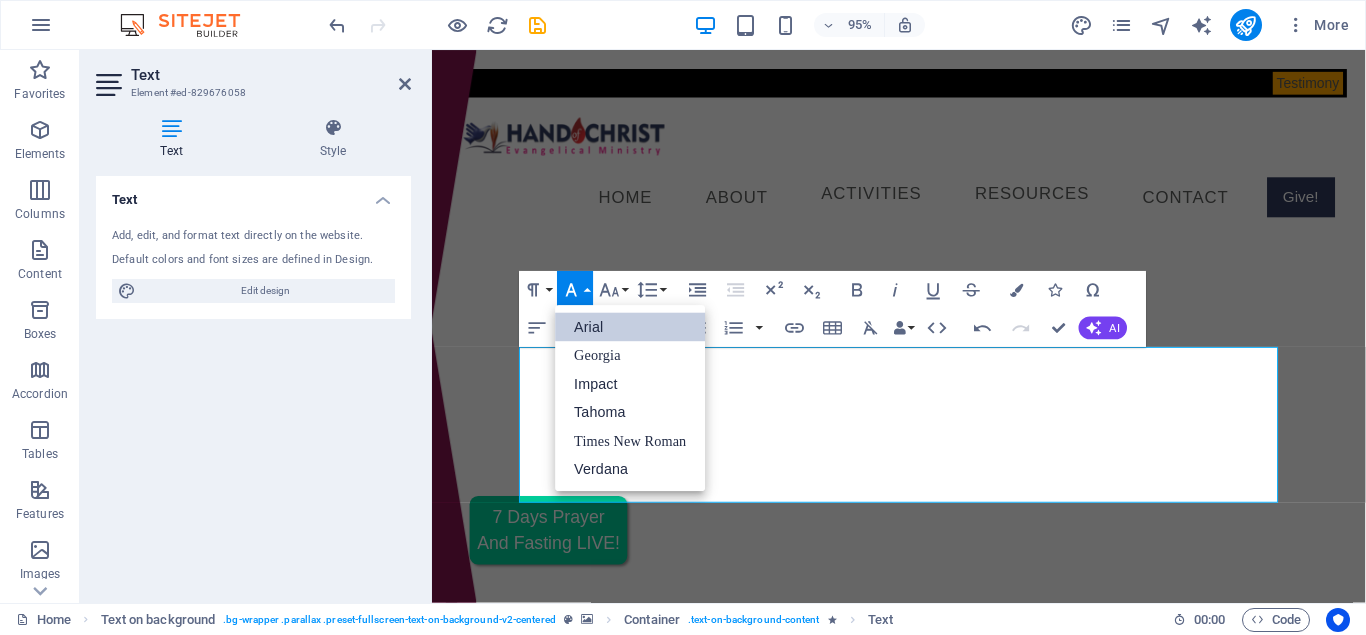 scroll, scrollTop: 0, scrollLeft: 0, axis: both 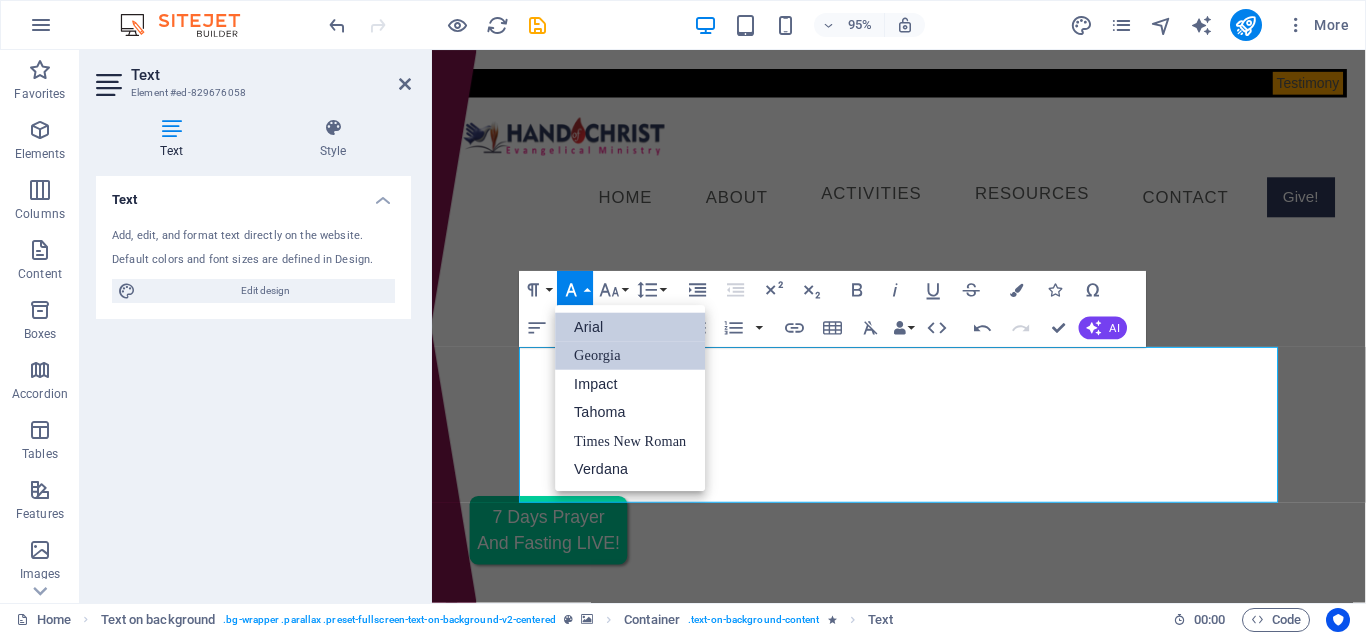click on "Georgia" at bounding box center (631, 356) 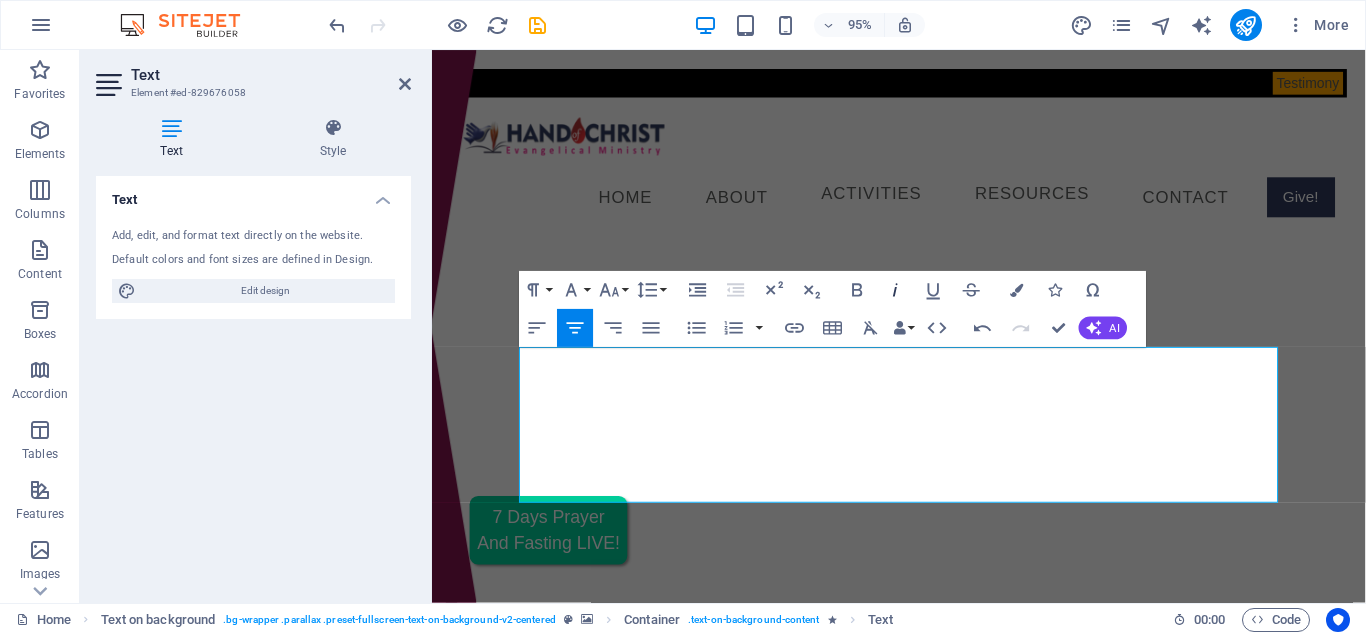 drag, startPoint x: 896, startPoint y: 291, endPoint x: 334, endPoint y: 315, distance: 562.5122 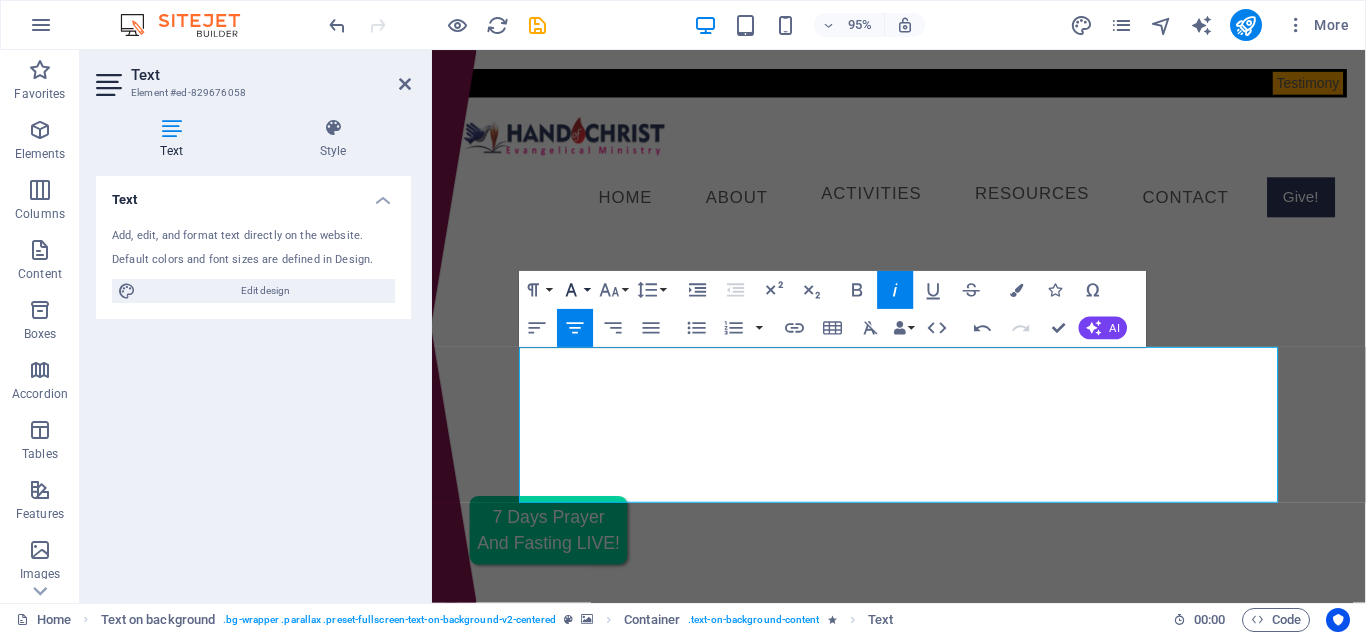 click on "Font Family" at bounding box center (575, 290) 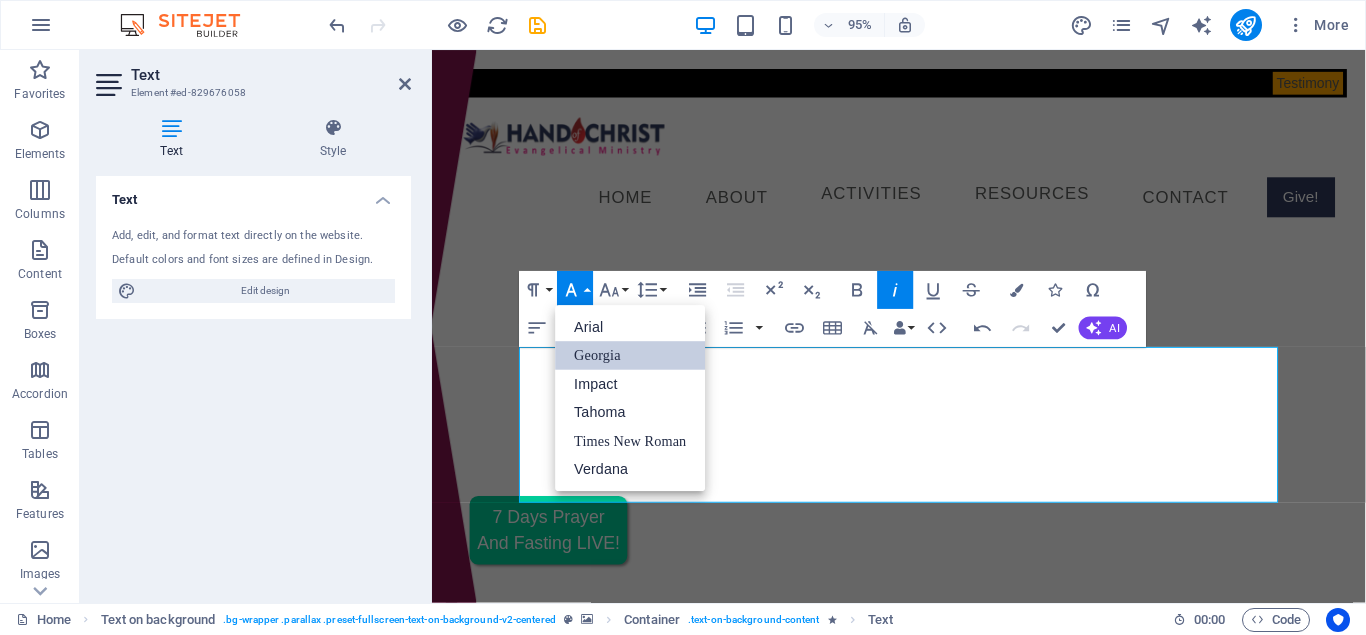 scroll, scrollTop: 0, scrollLeft: 0, axis: both 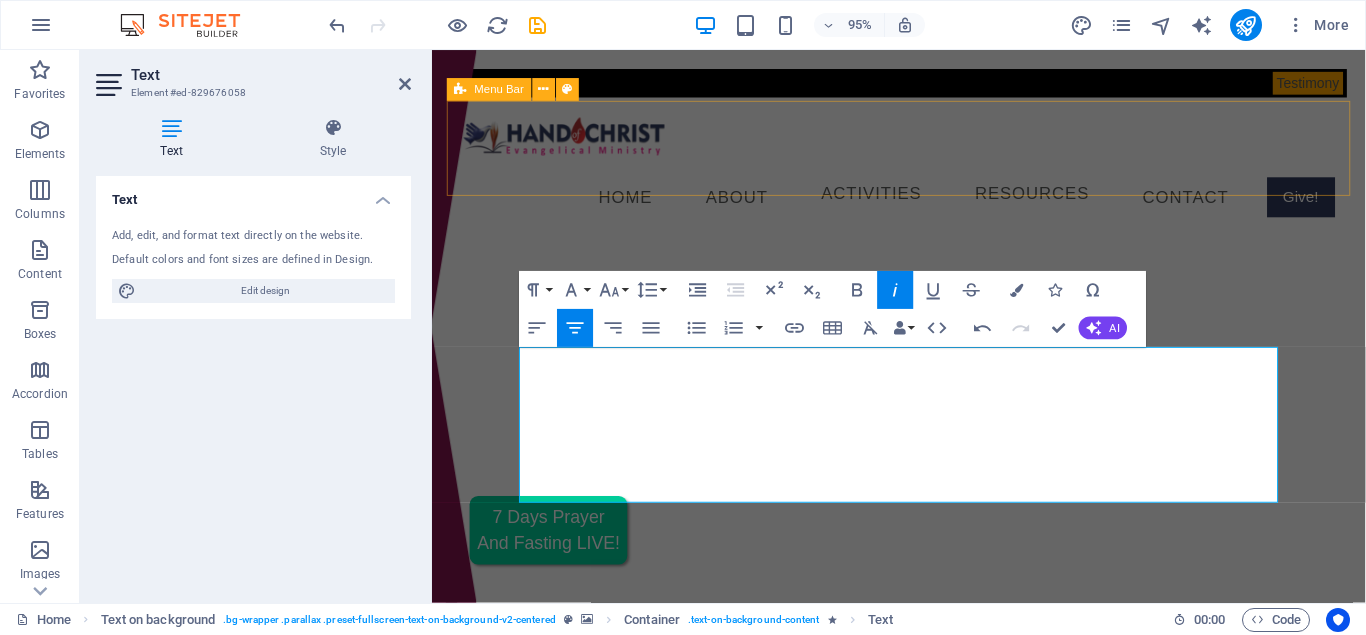 click on "Menu Home About Activities Keep A Date Our Departments Resources WordPeeps Devotional Sunday School Mannual New Convert Class Worker Class  Book Store Media Contact Give!" at bounding box center (923, 154) 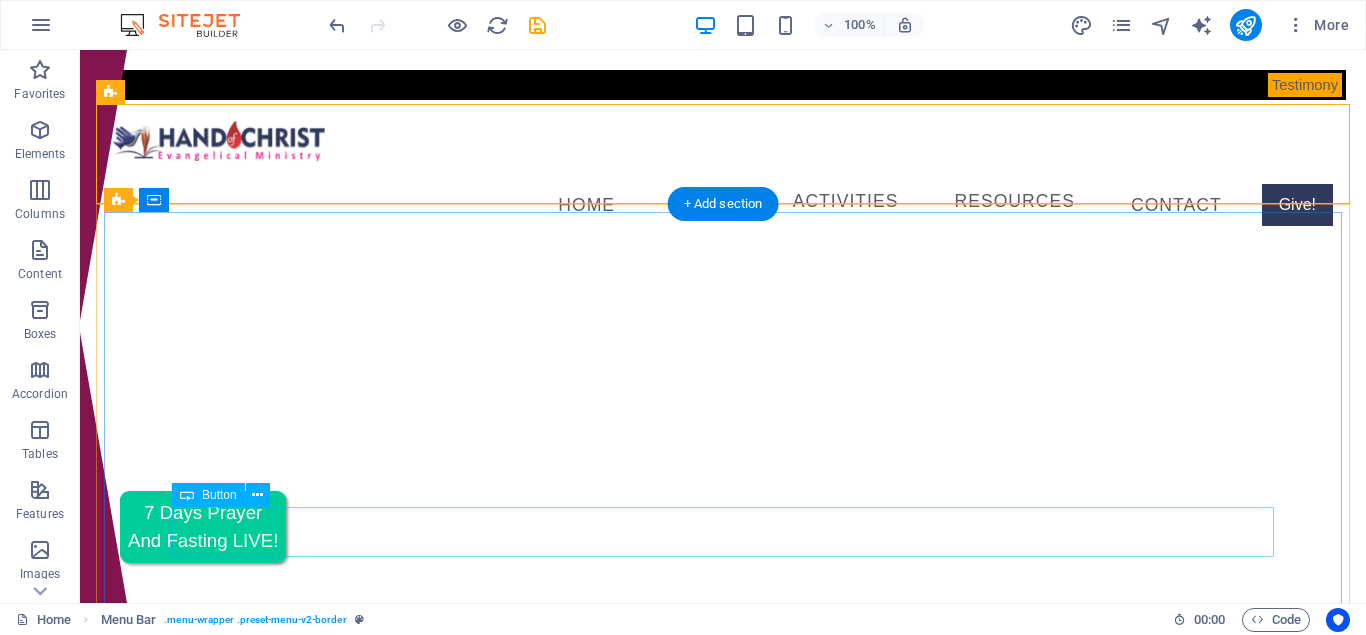 click on "Worship With Us" at bounding box center [723, 1059] 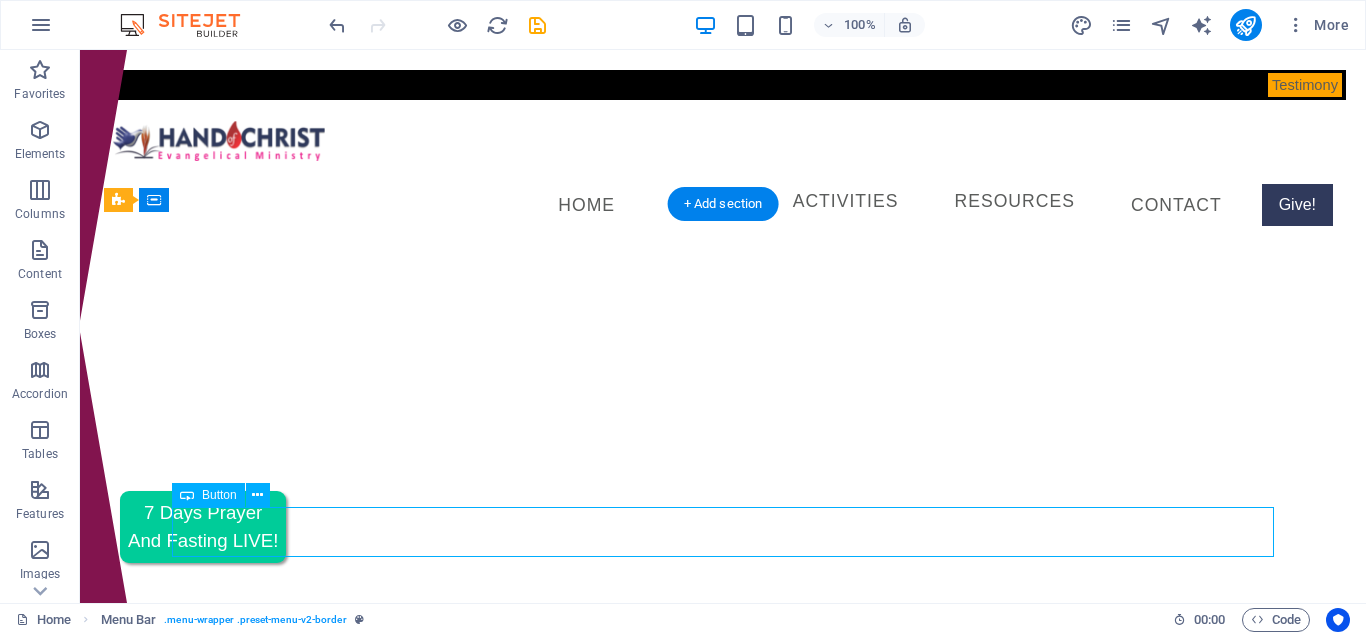 click on "Worship With Us" at bounding box center [723, 1059] 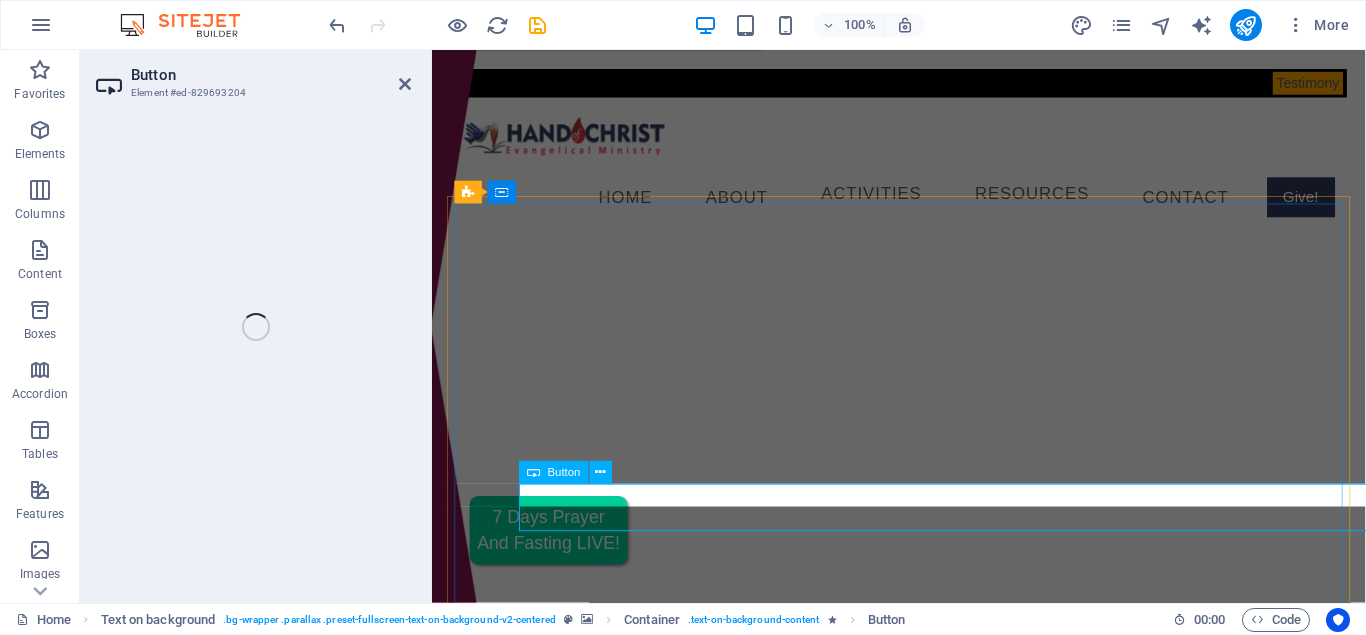 select on "%" 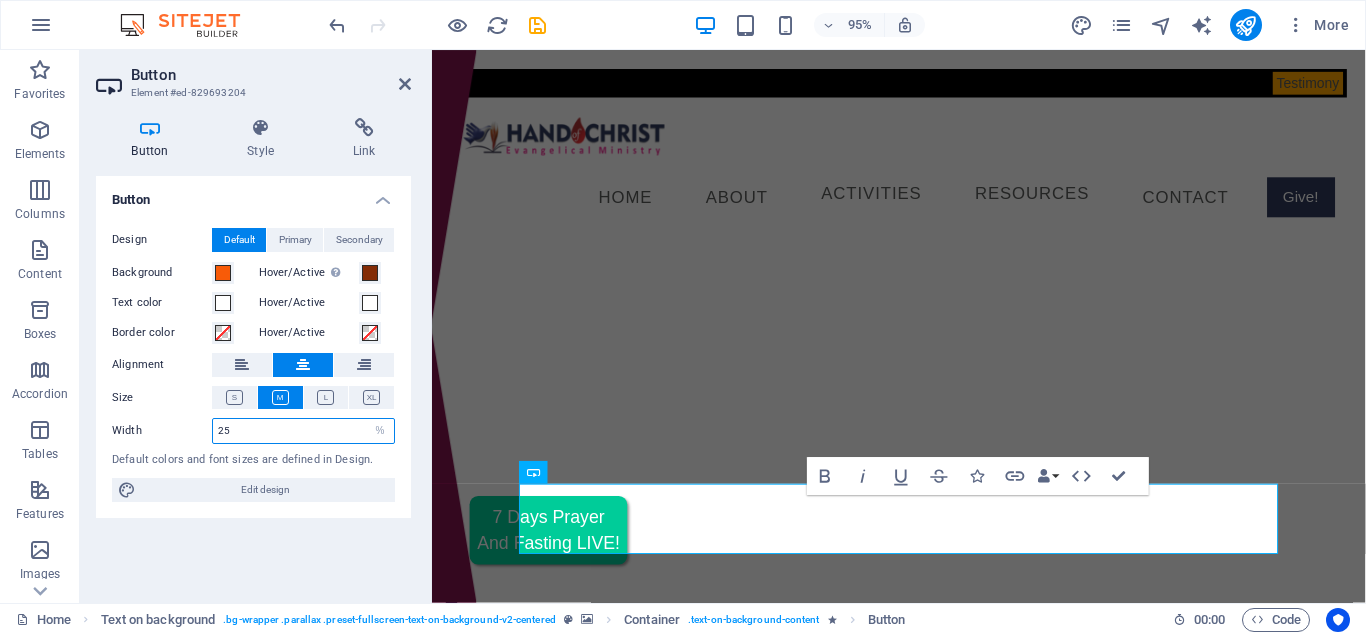 click on "25" at bounding box center (303, 431) 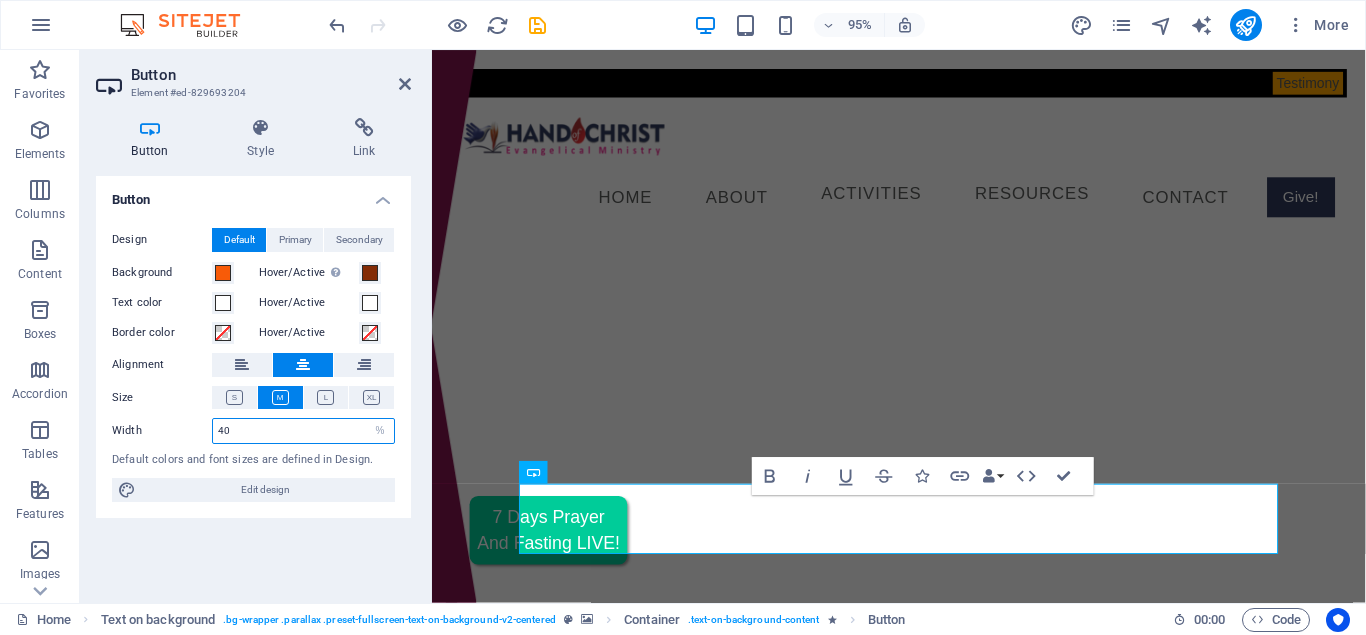 type on "40" 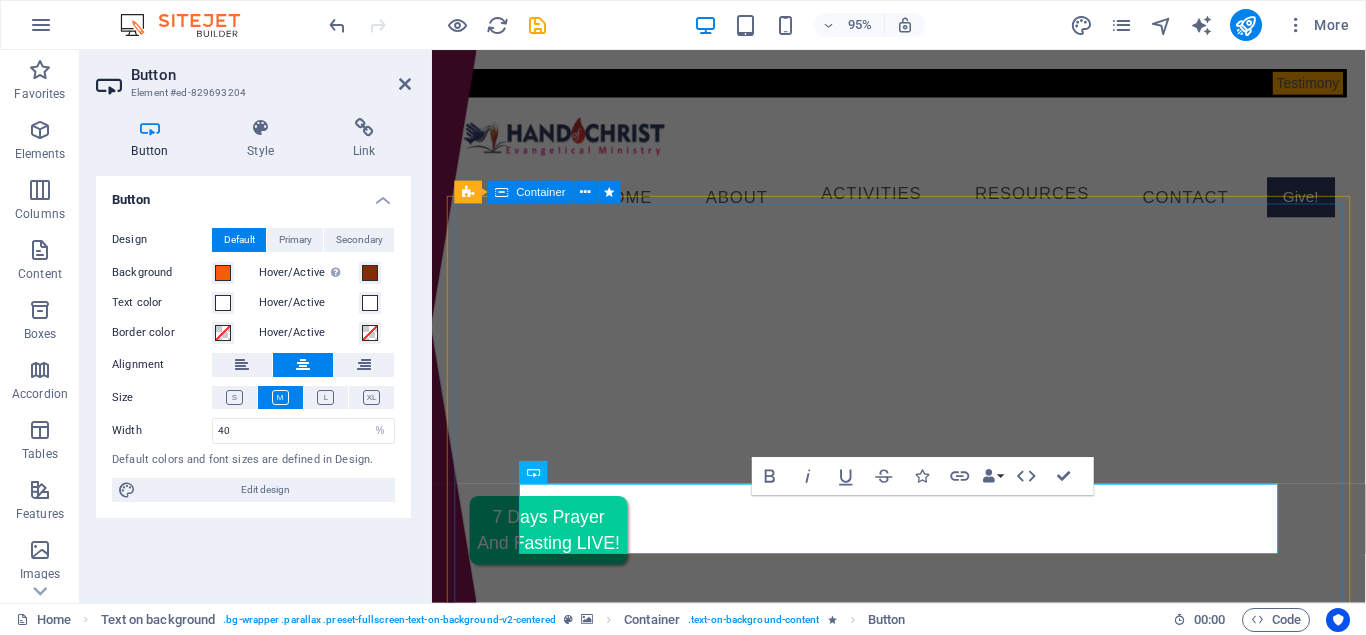 click on "Welcome to HOCEM Making Lives Wonderful! God is for you, and so are we. Worship With Us" at bounding box center (923, 995) 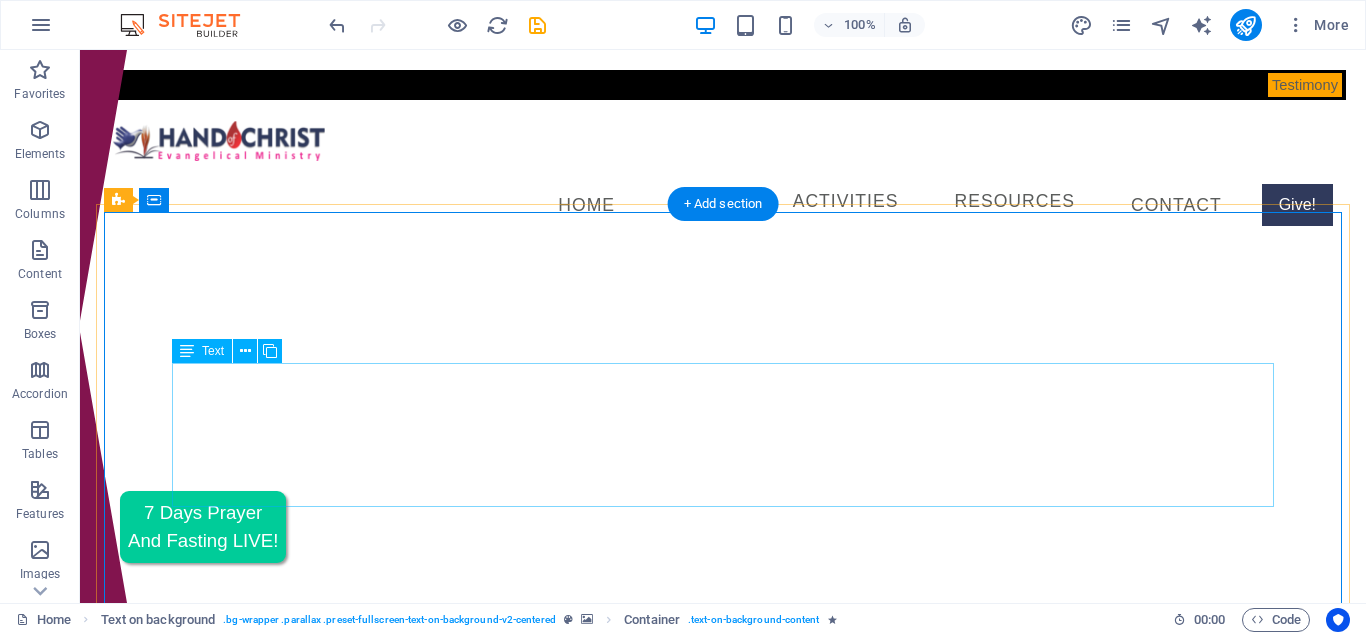 click on "Making Lives Wonderful! God is for you, and so are we." at bounding box center (723, 976) 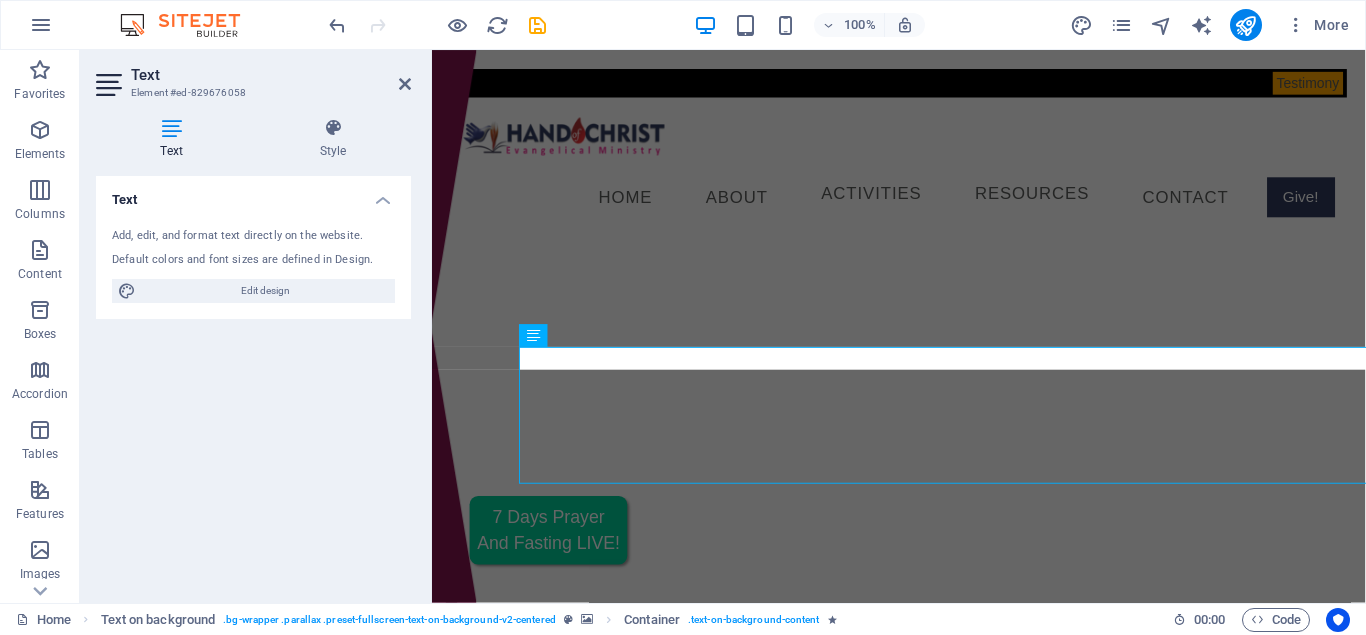 click on "Text Add, edit, and format text directly on the website. Default colors and font sizes are defined in Design. Edit design Alignment Left aligned Centered Right aligned" at bounding box center (253, 381) 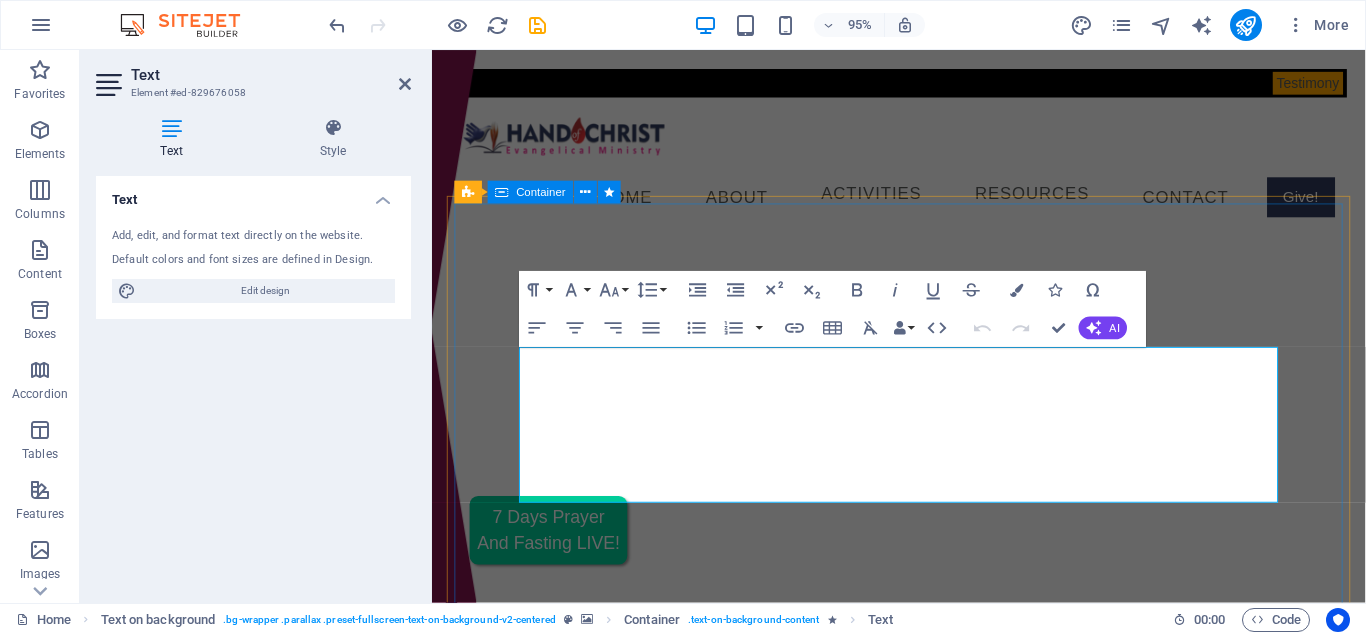 click on "Welcome to HOCEM Making Lives Wonderful! God is for you, and so are we. Worship With Us" at bounding box center (923, 995) 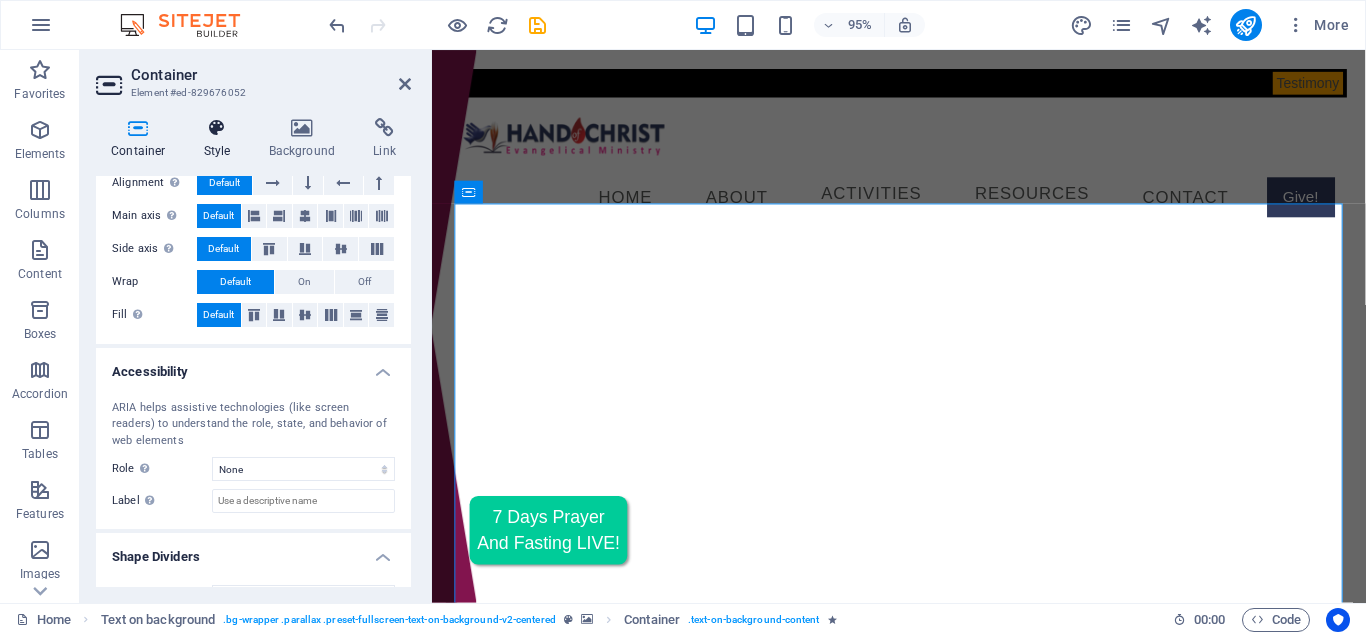 scroll, scrollTop: 0, scrollLeft: 0, axis: both 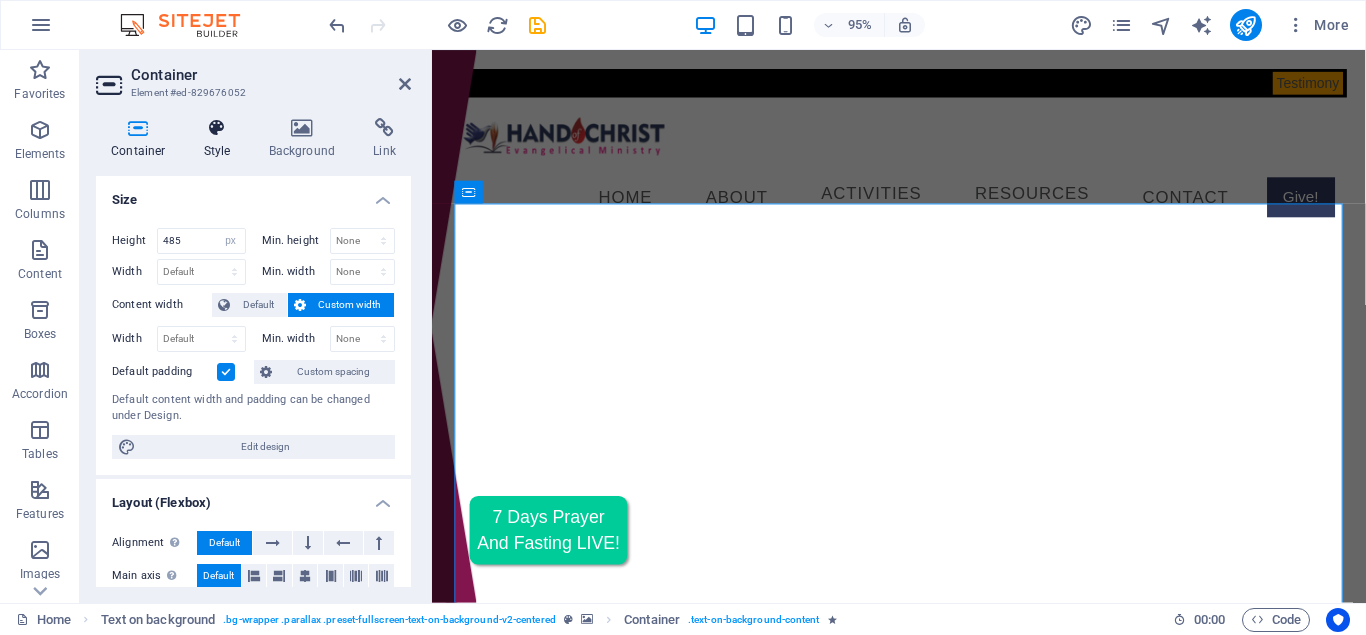 click at bounding box center [217, 128] 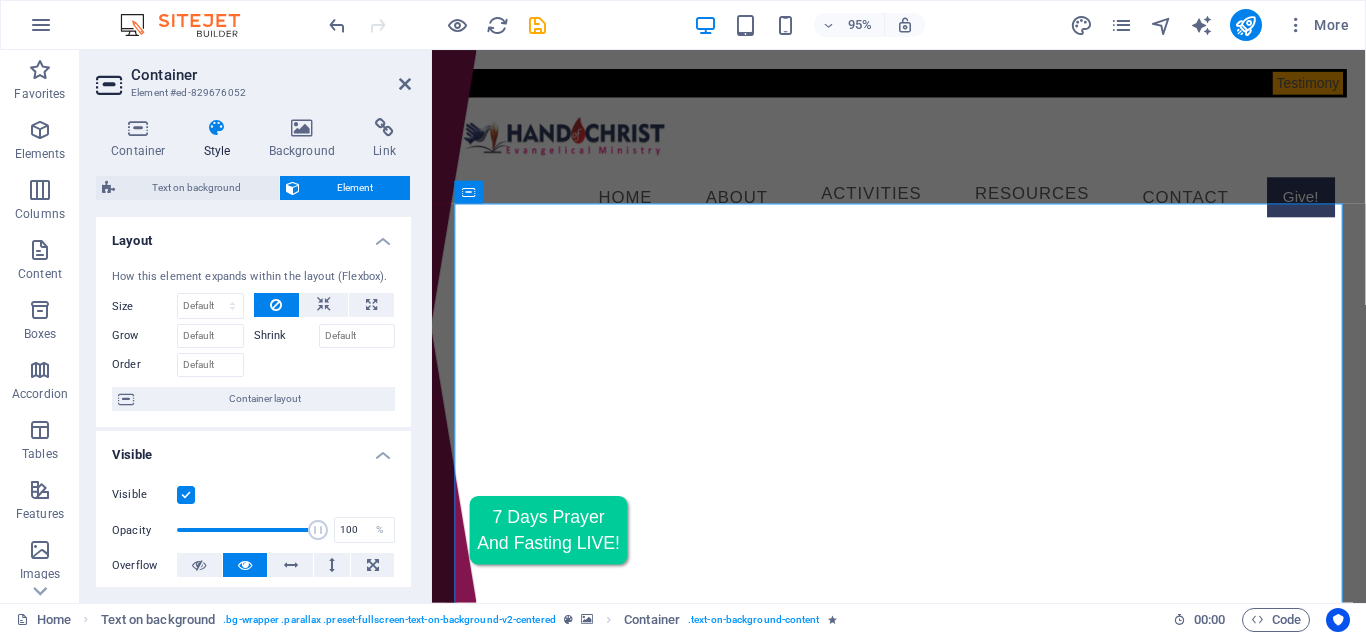 click on "Style" at bounding box center [221, 139] 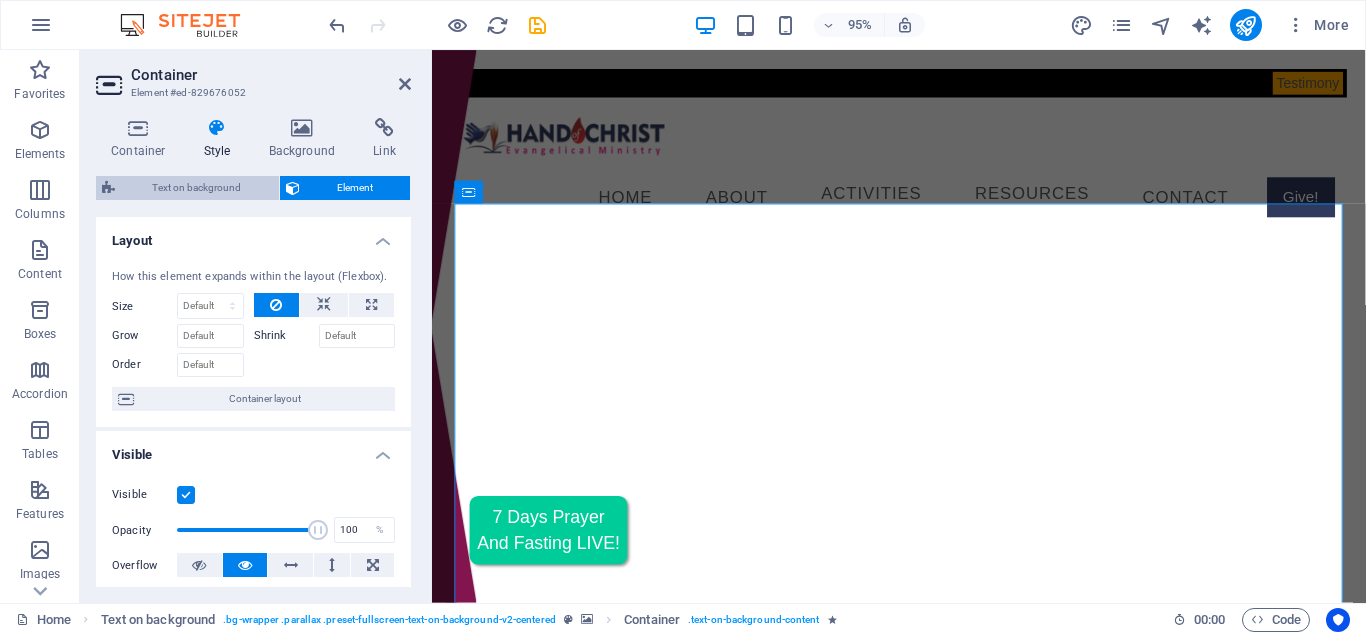 click on "Text on background" at bounding box center (197, 188) 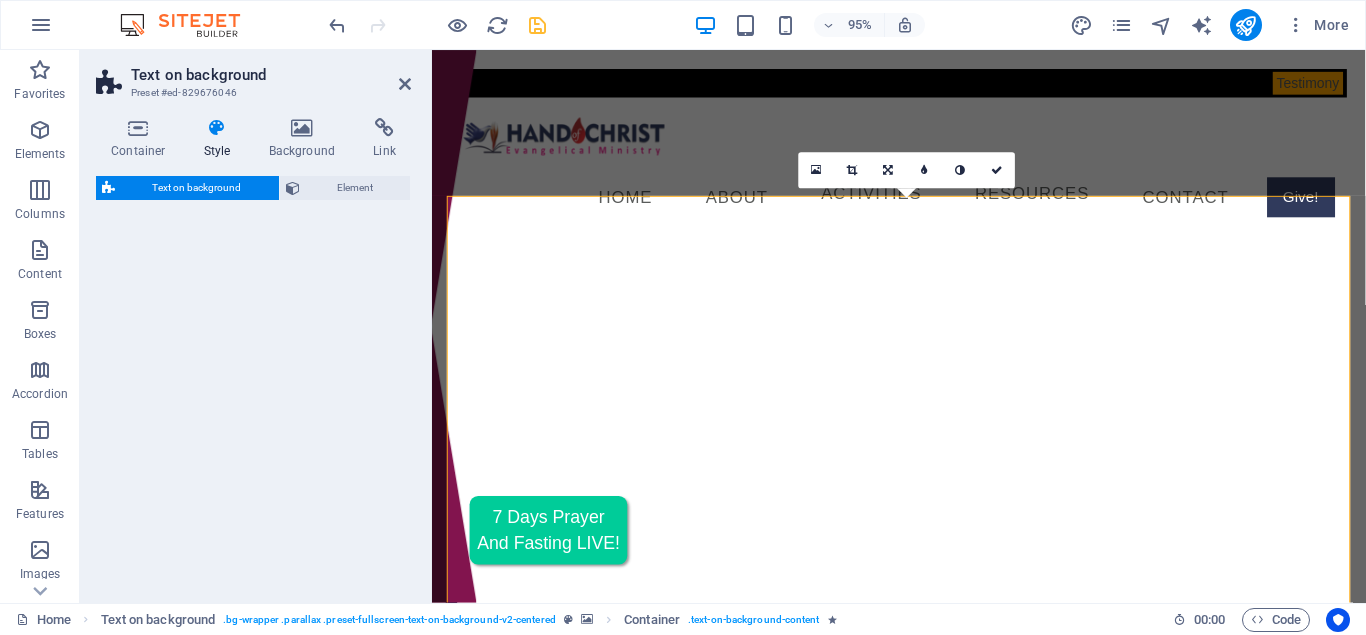 select on "%" 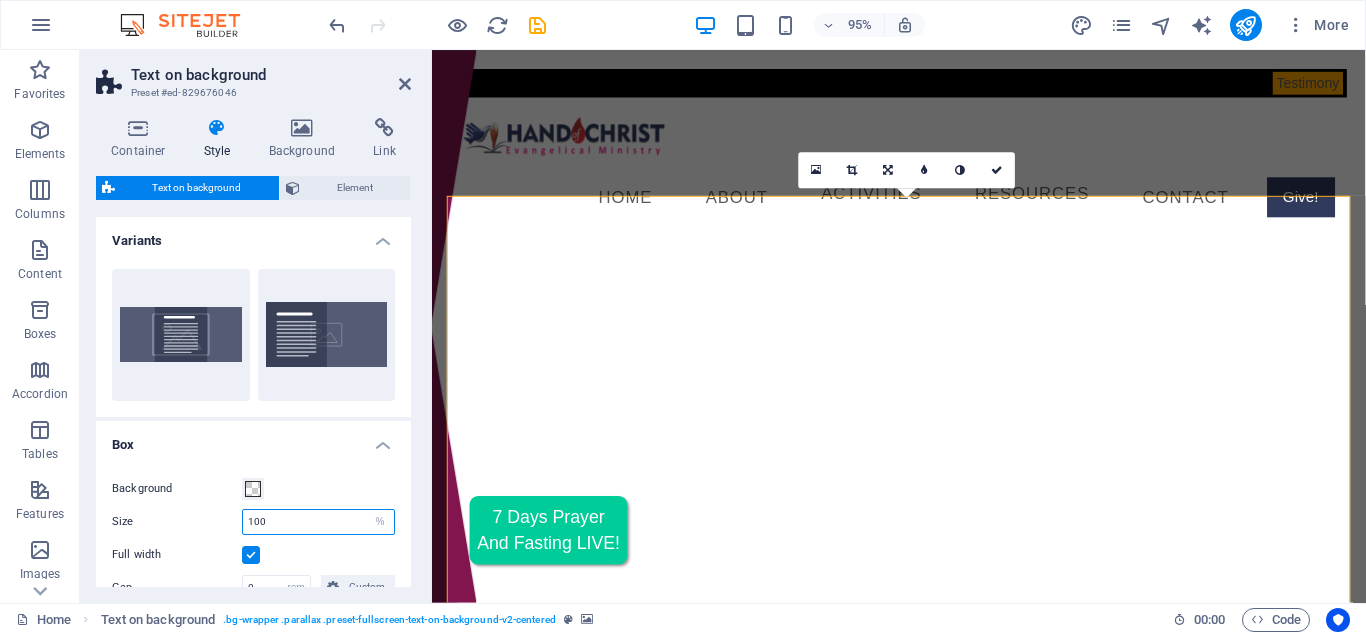 click on "100" at bounding box center [318, 522] 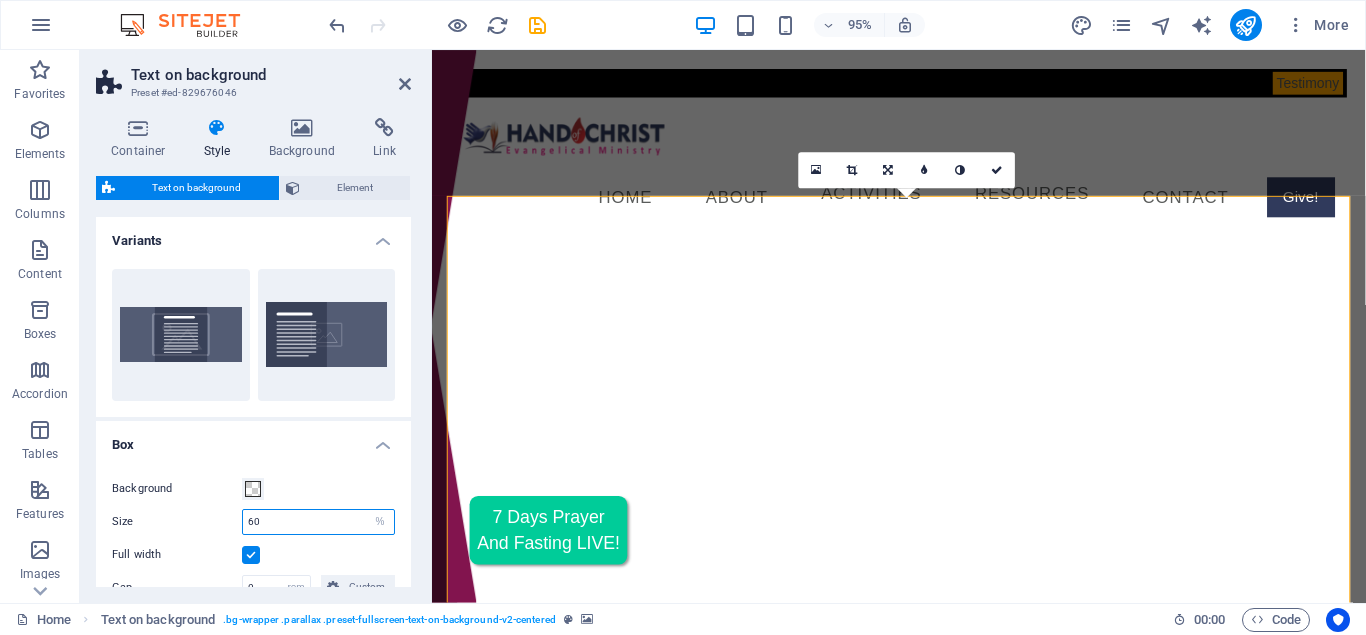 type on "60" 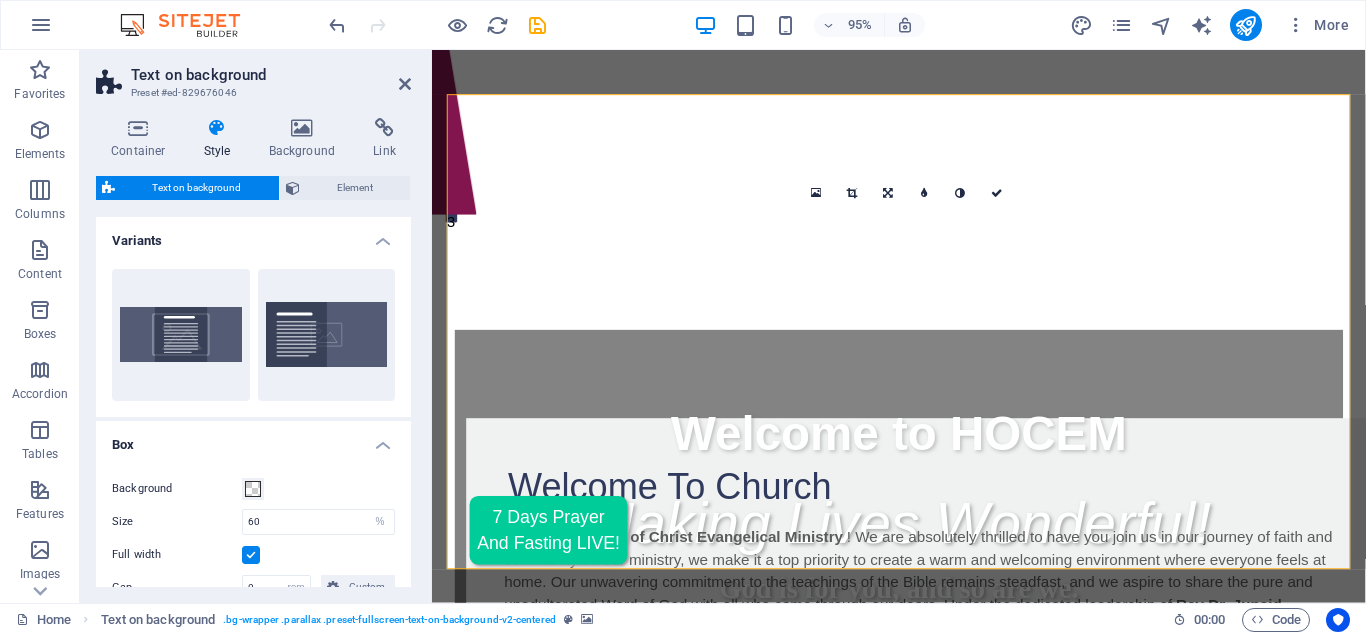 scroll, scrollTop: 102, scrollLeft: 0, axis: vertical 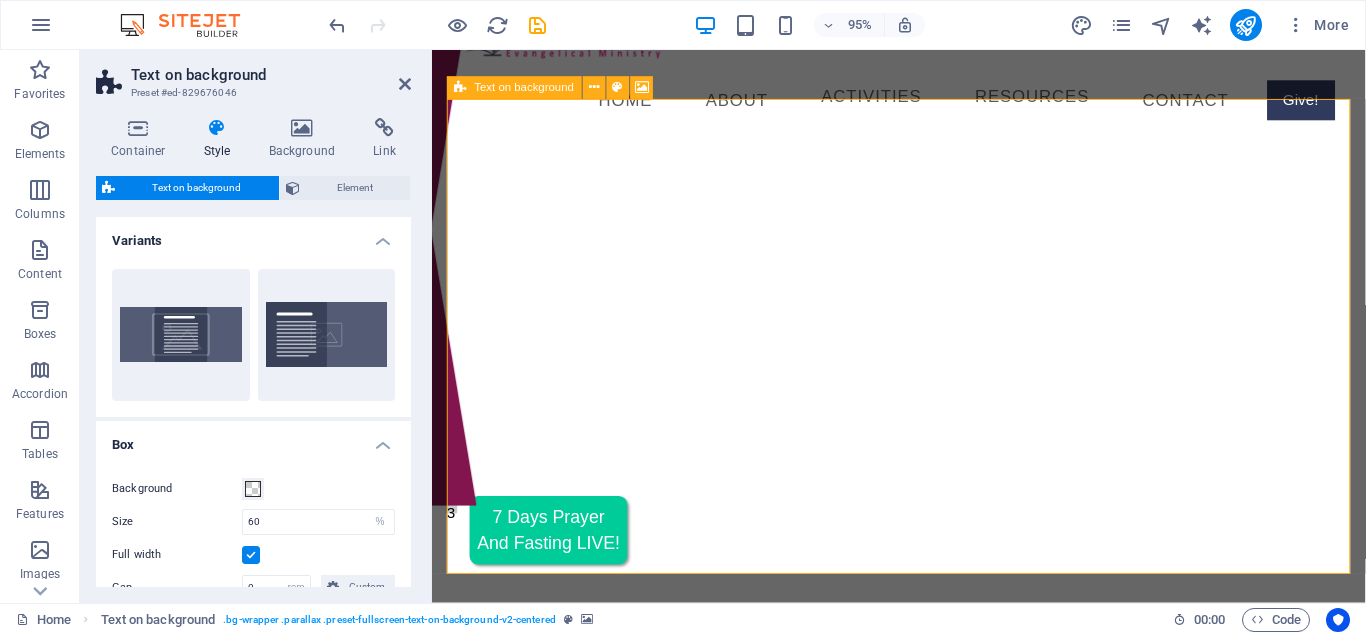 click on "Welcome to HOCEM Making Lives Wonderful! God is for you, and so are we. Worship With Us" at bounding box center (923, 352) 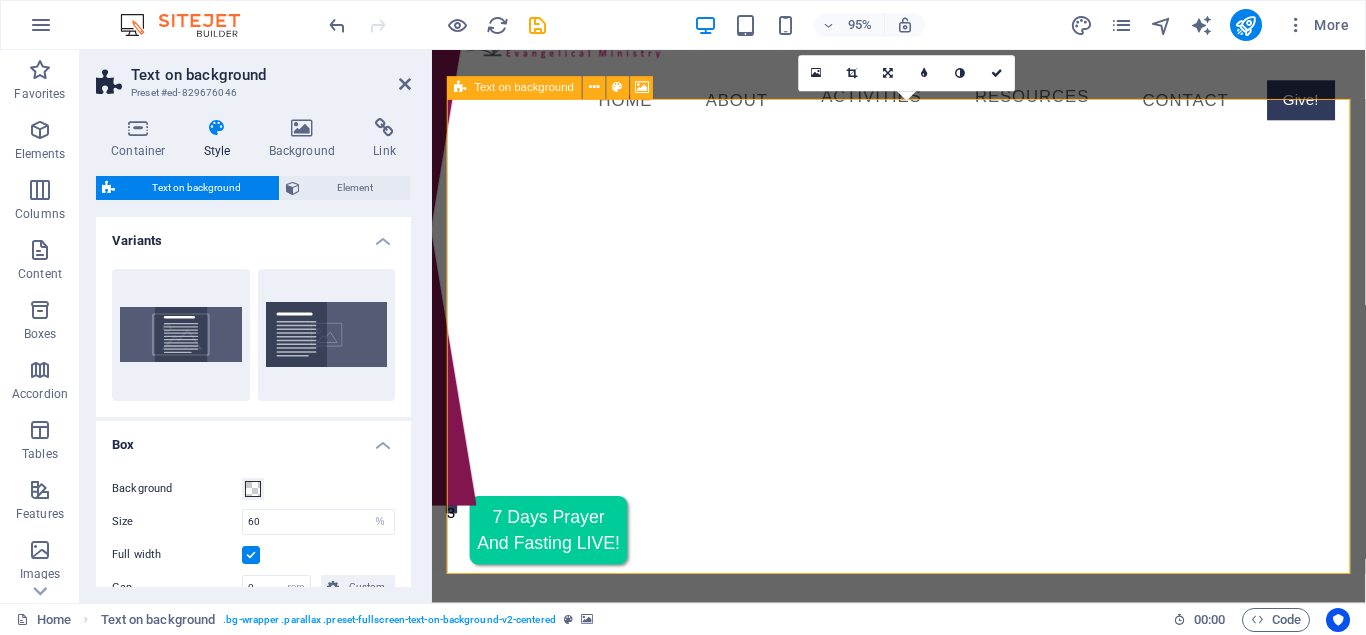 click at bounding box center [-16, 104] 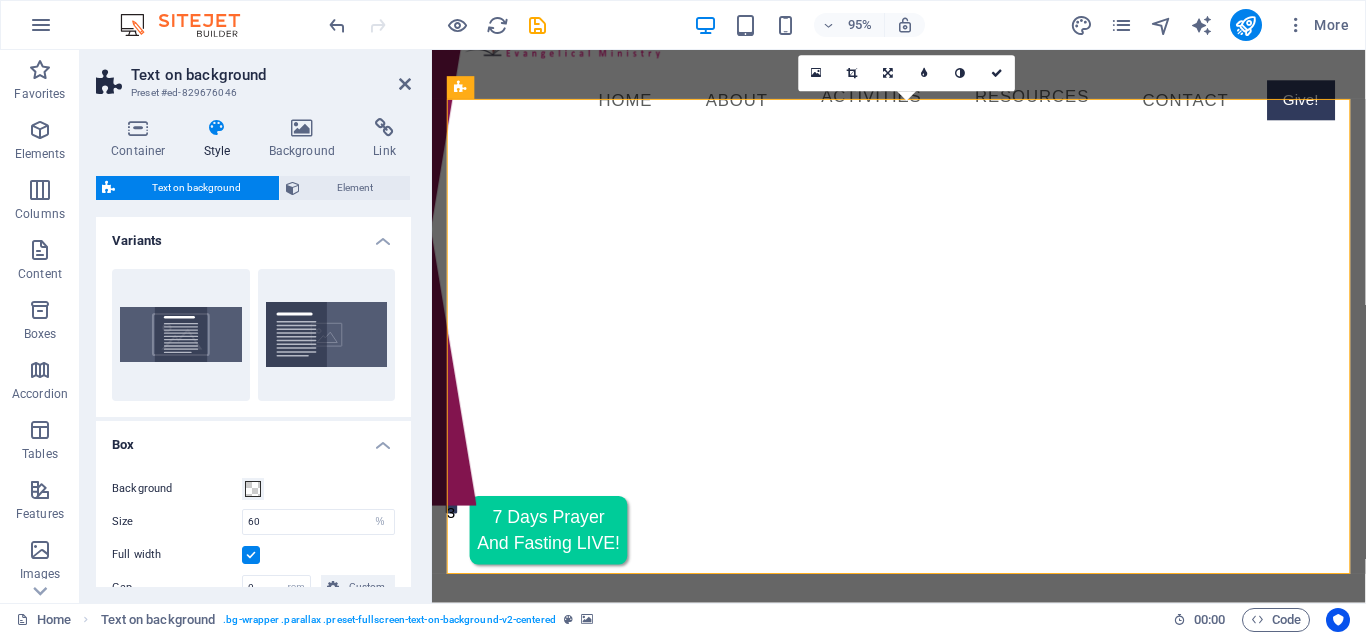 click at bounding box center [138, 128] 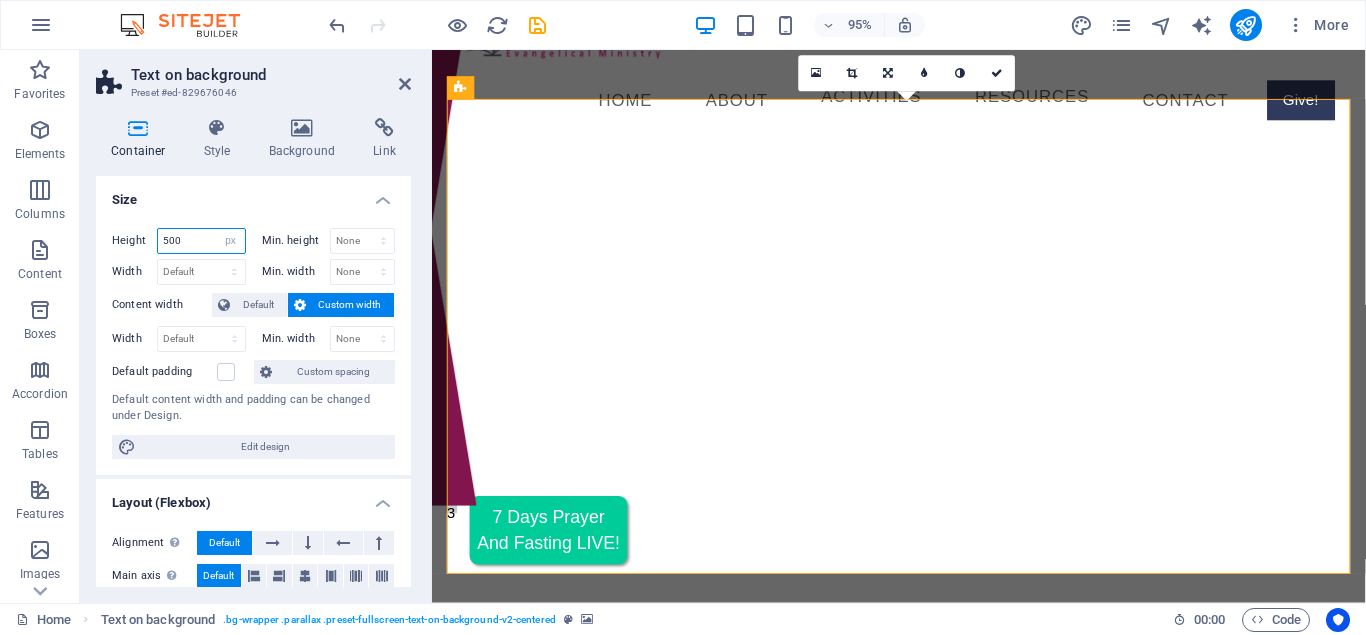 select on "%" 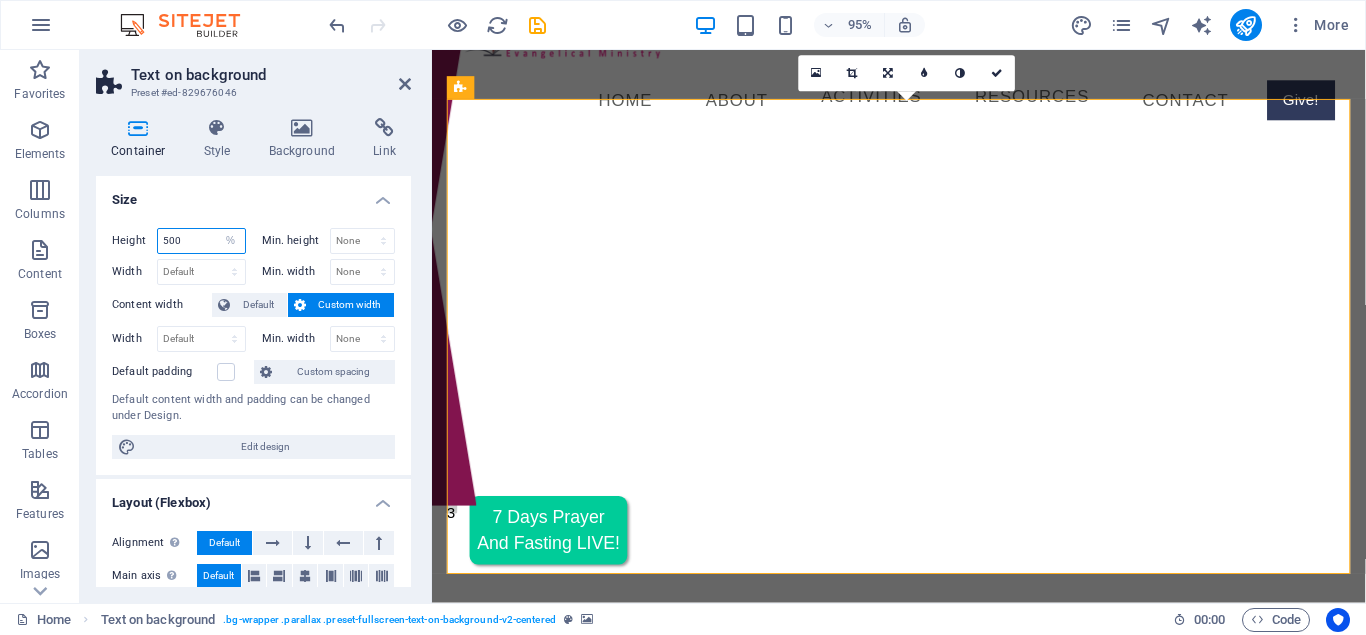 click on "%" at bounding box center (0, 0) 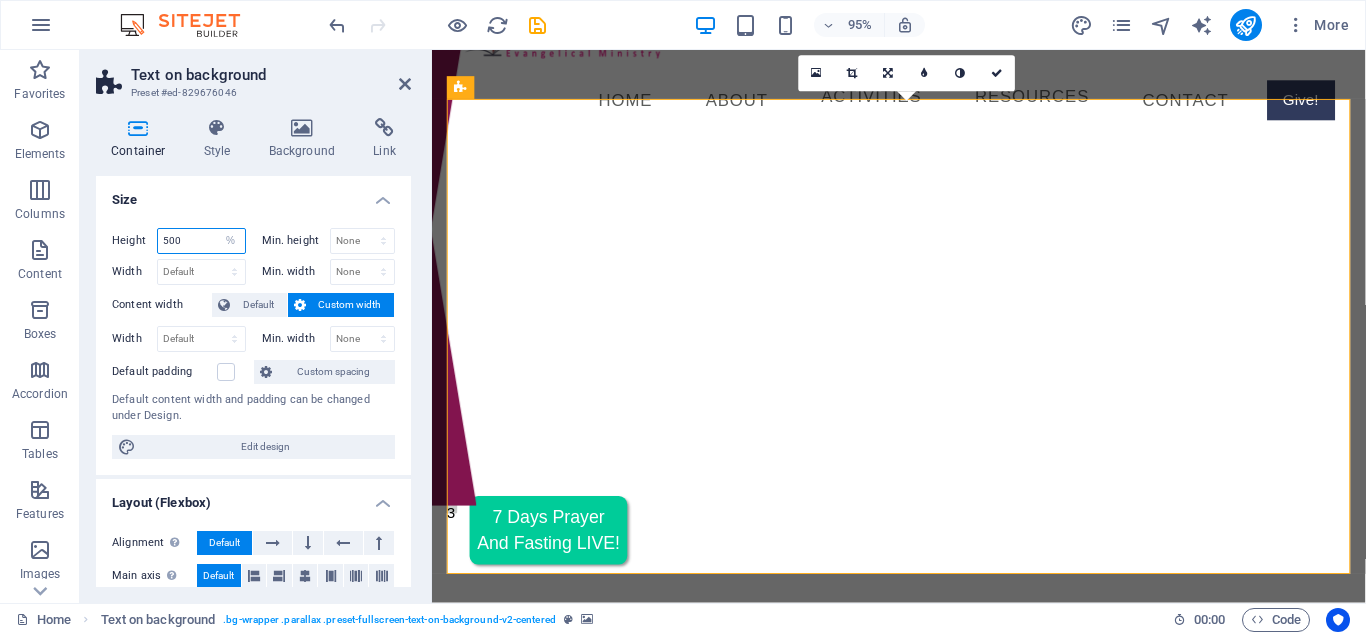 type on "98.6" 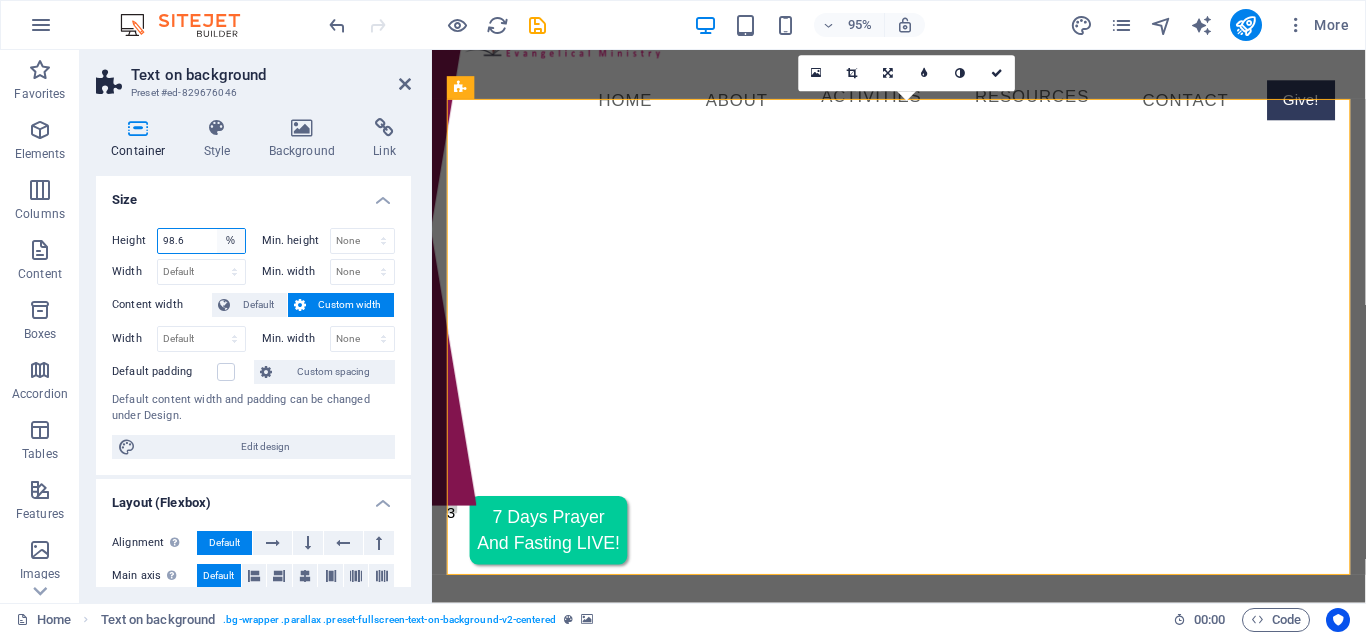 click on "Default px rem % vh vw" at bounding box center [231, 241] 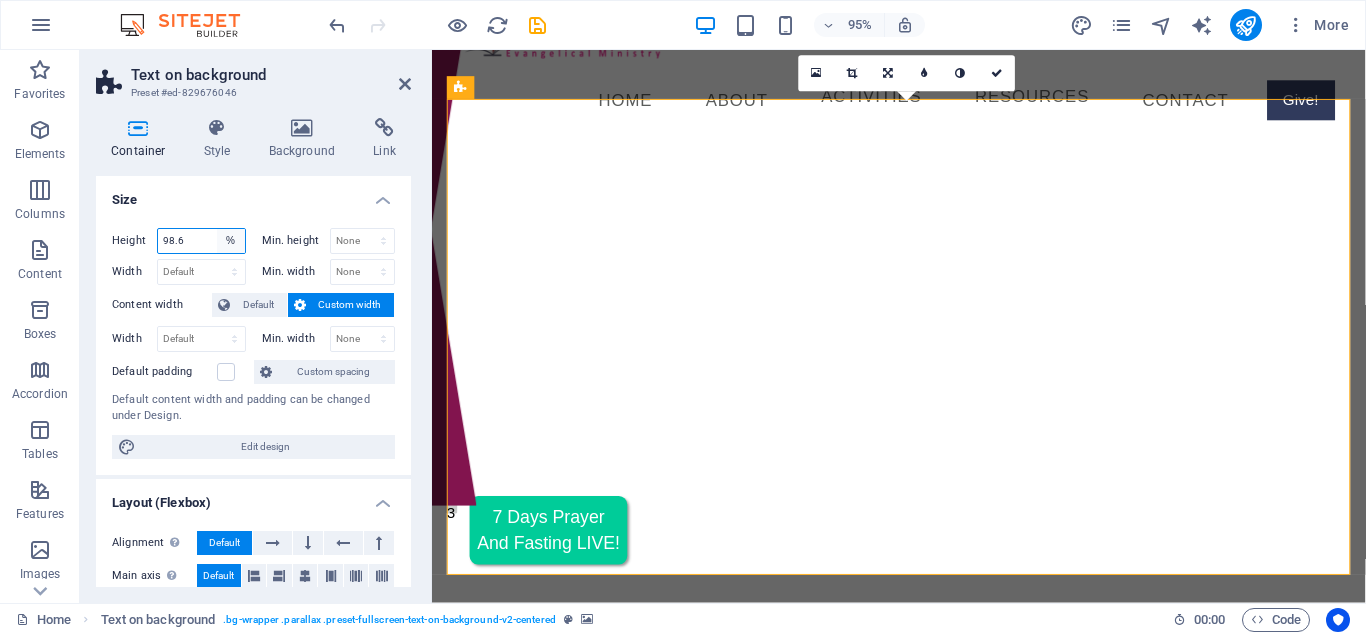 click on "98.6" at bounding box center (201, 241) 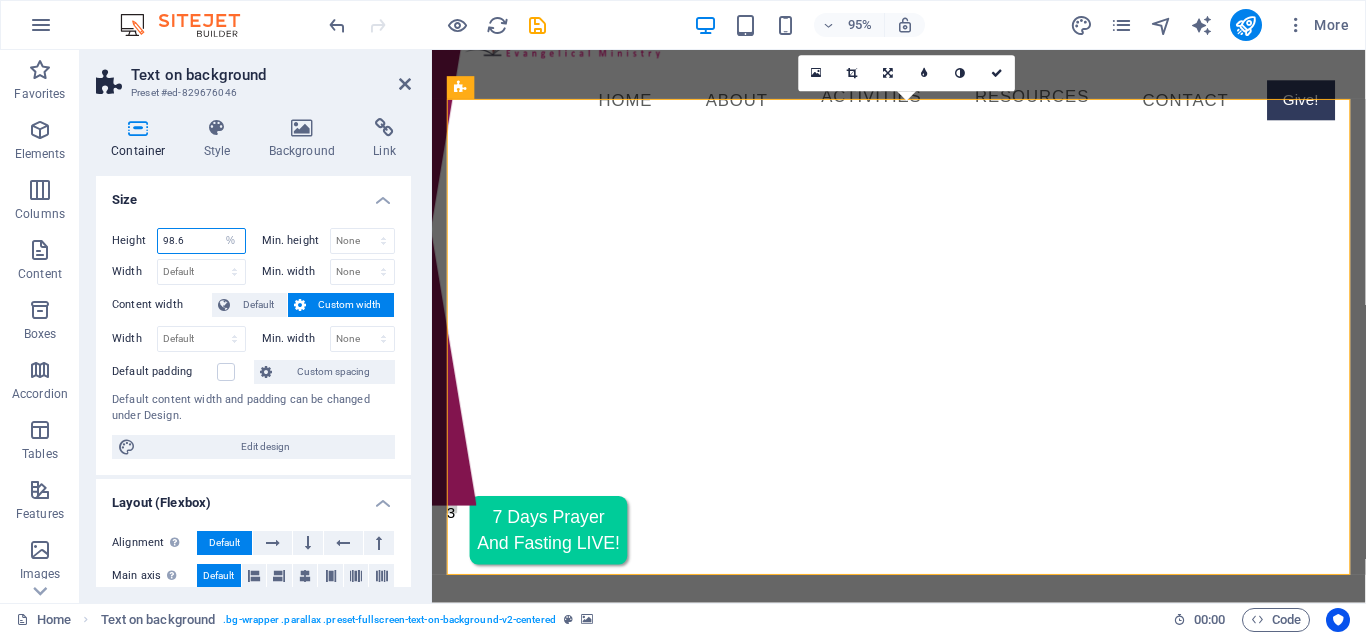 drag, startPoint x: 235, startPoint y: 244, endPoint x: 141, endPoint y: 243, distance: 94.00532 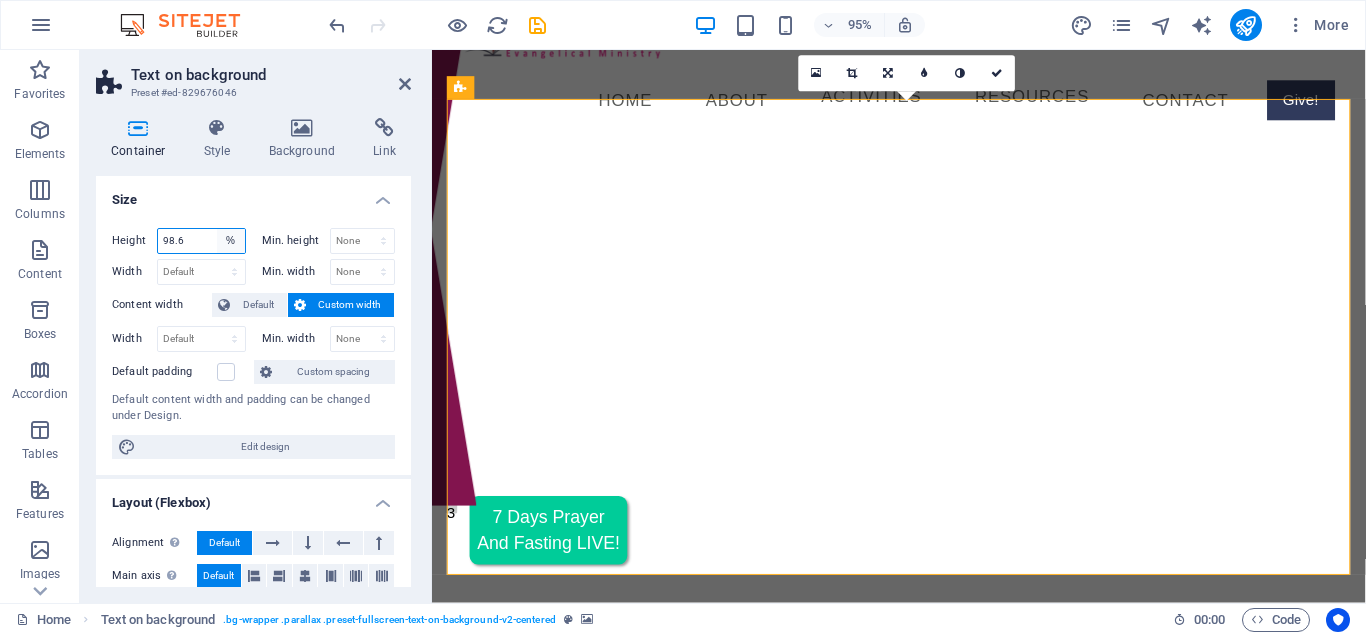 select on "px" 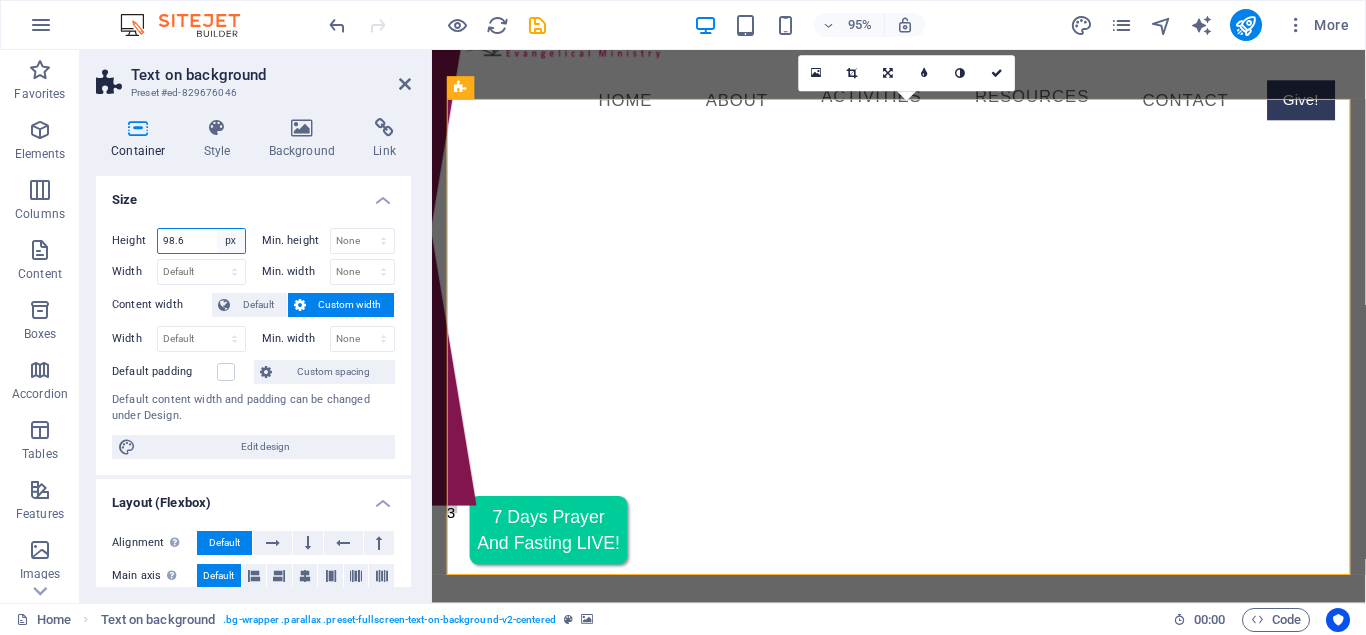 click on "px" at bounding box center [0, 0] 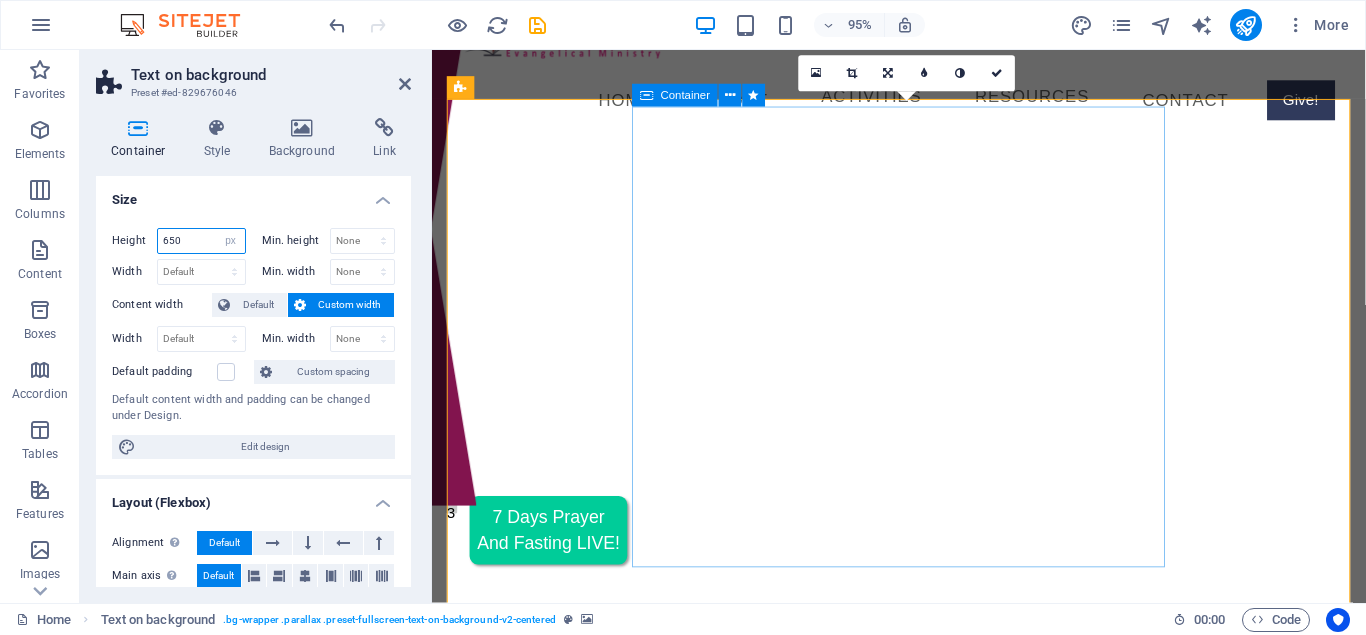 scroll, scrollTop: 306, scrollLeft: 0, axis: vertical 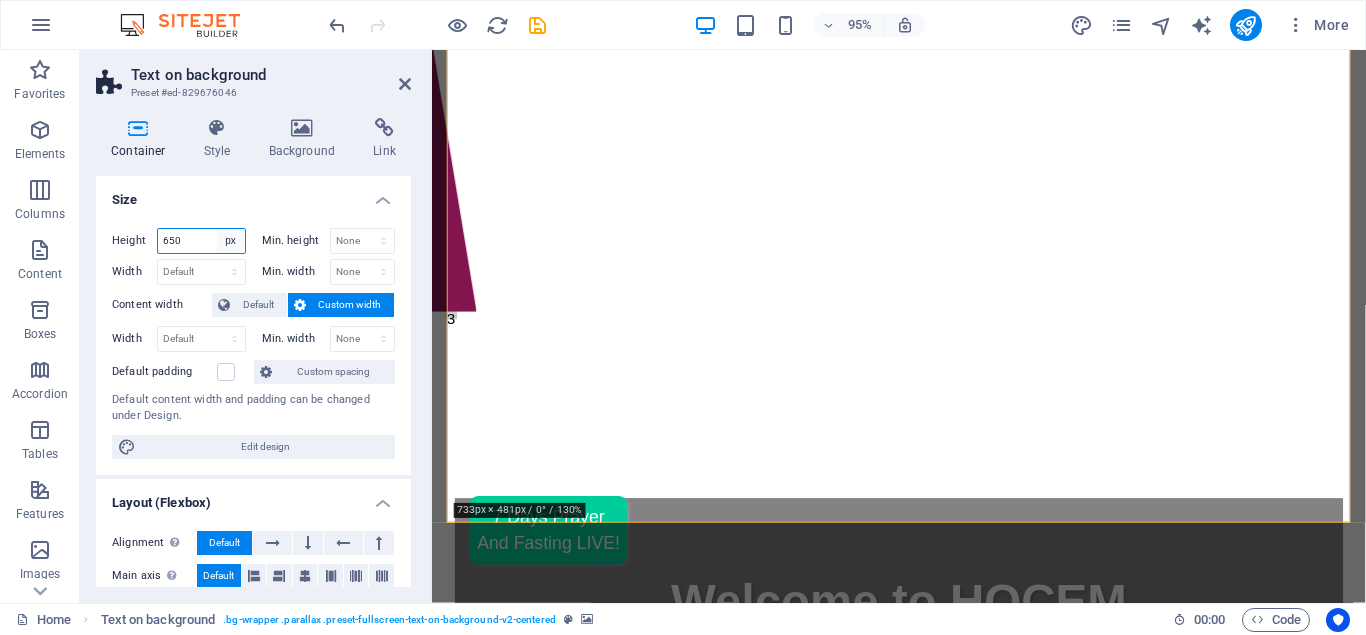 type on "650" 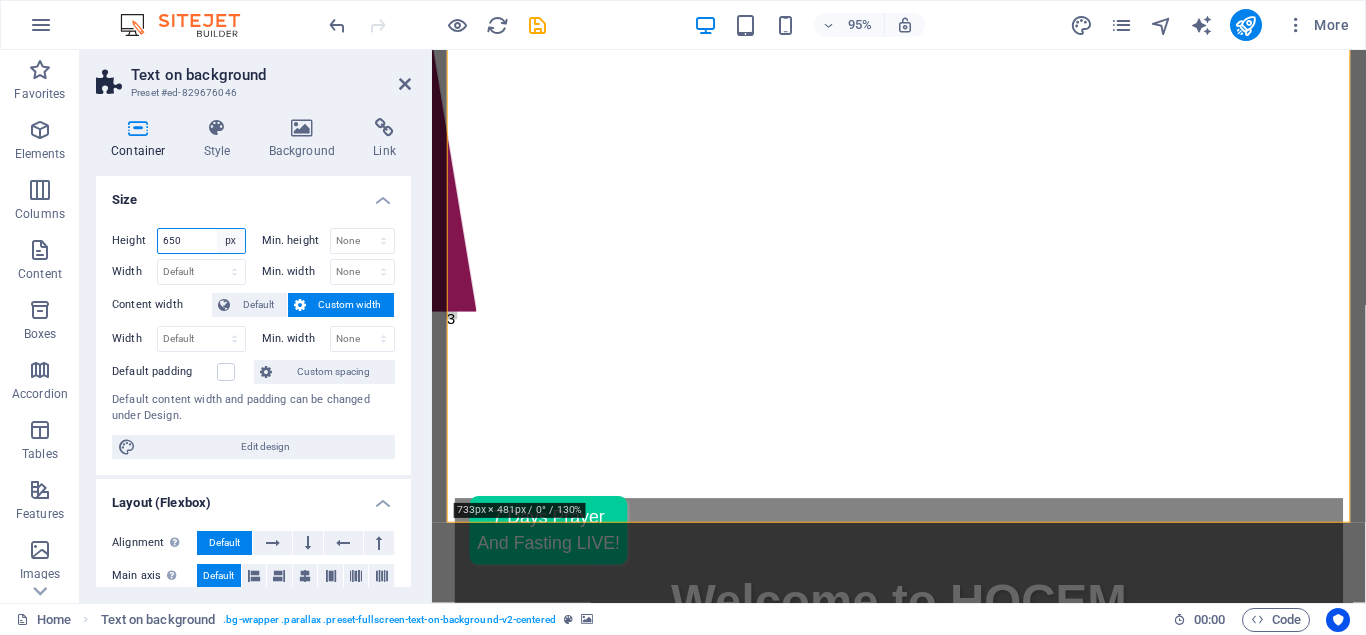 click on "Default px rem % vh vw" at bounding box center [231, 241] 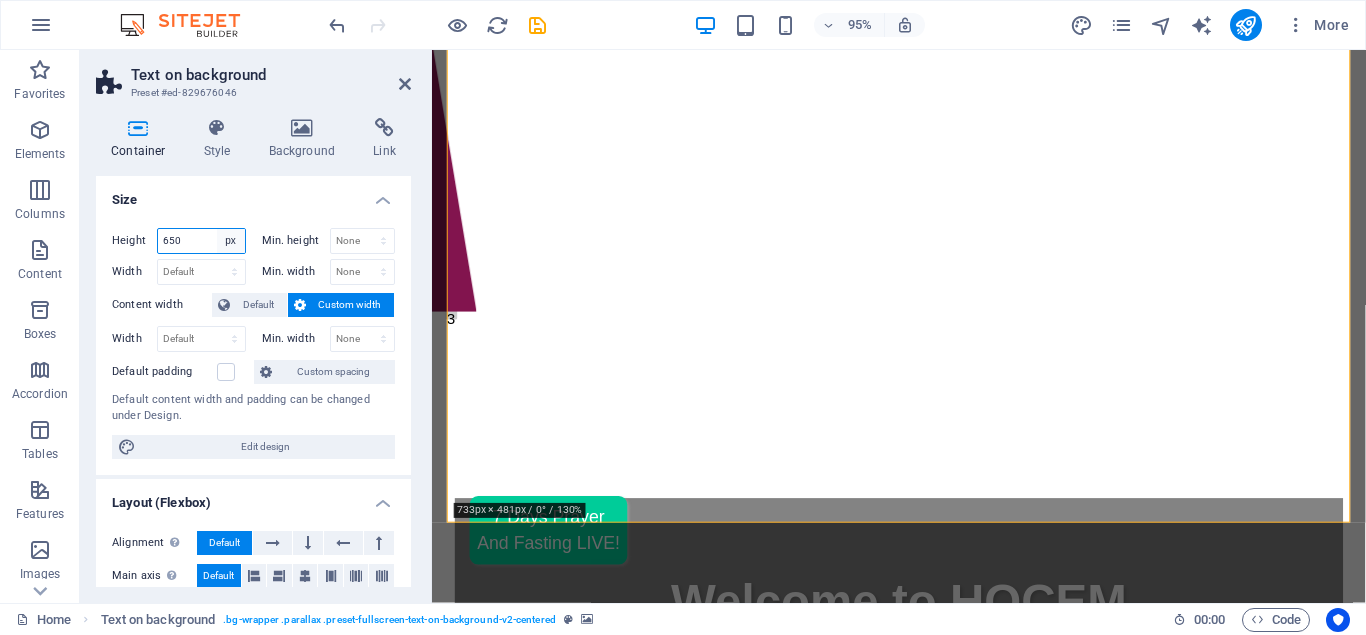 select on "default" 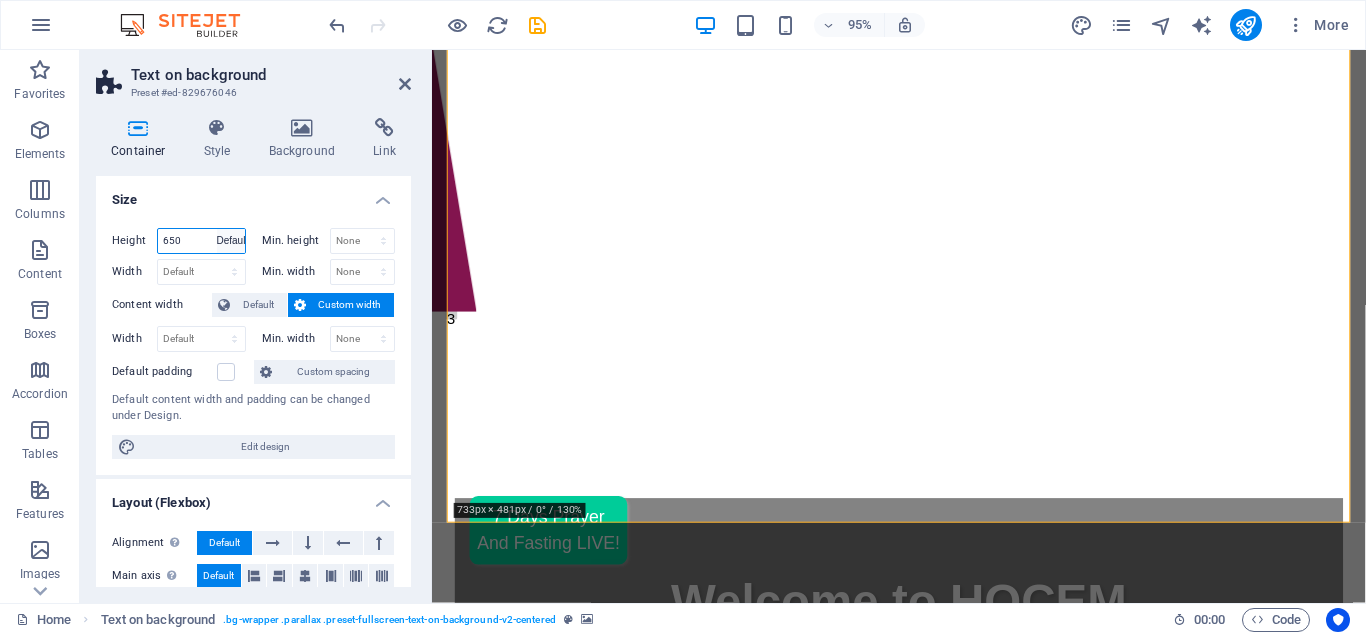 click on "Default" at bounding box center [0, 0] 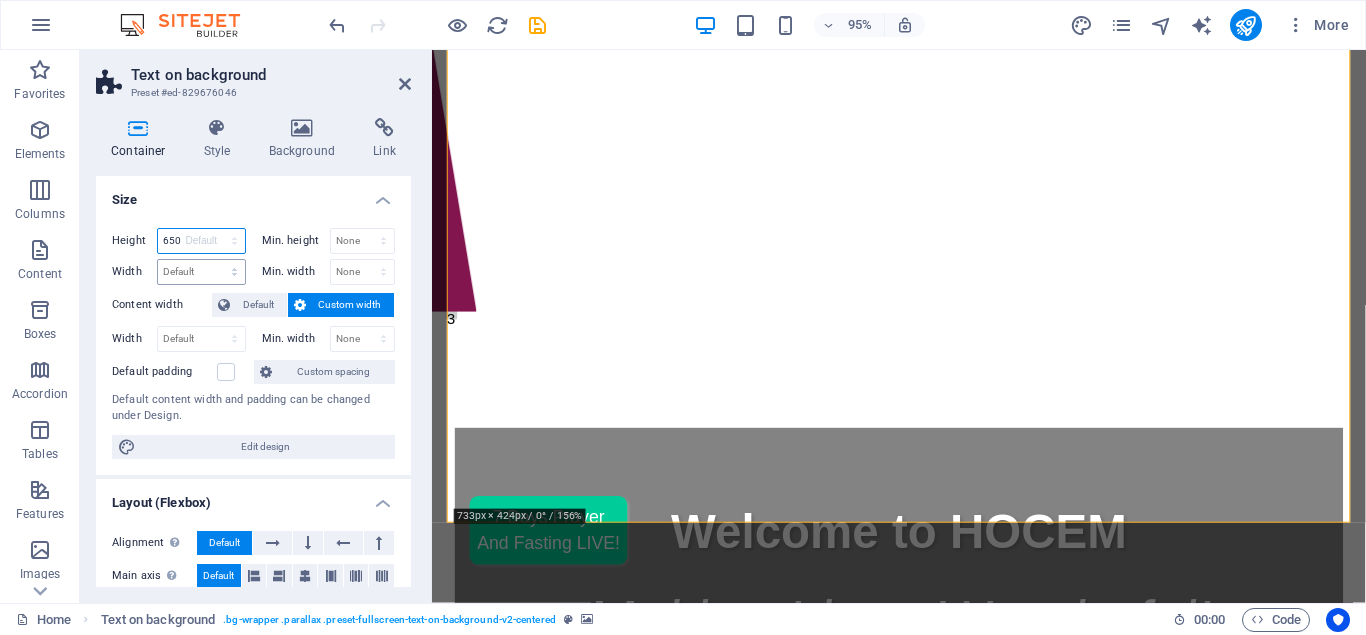 type 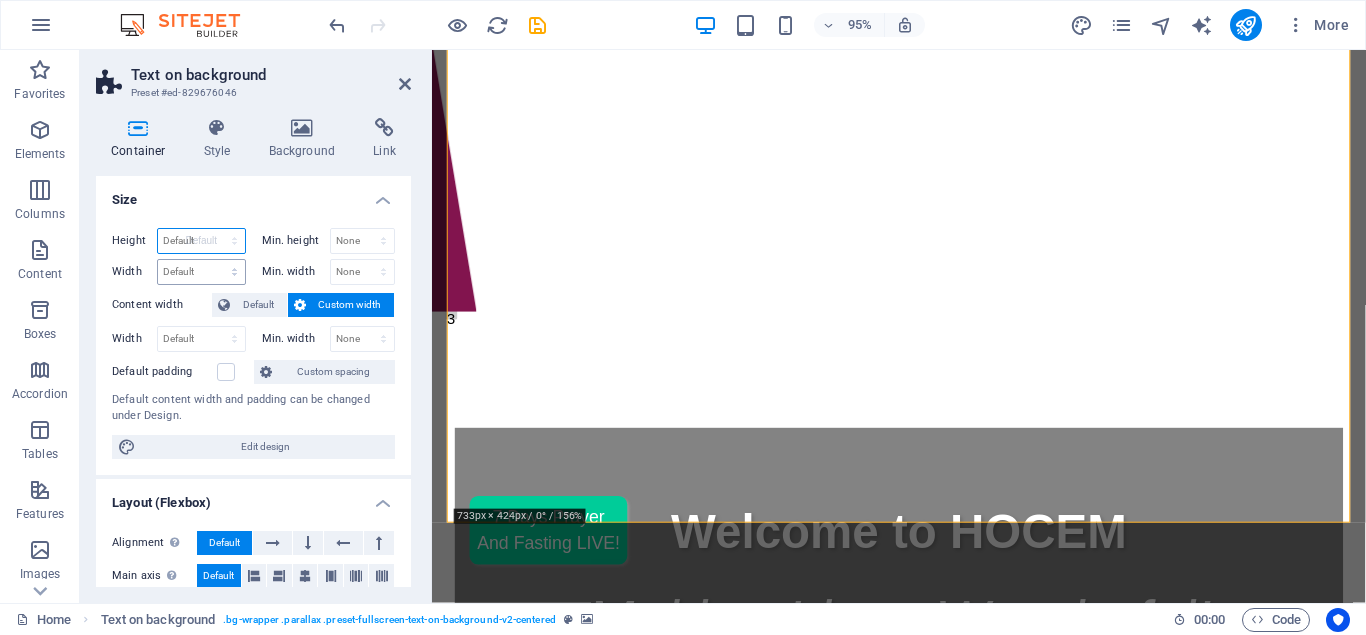 select on "DISABLED_OPTION_VALUE" 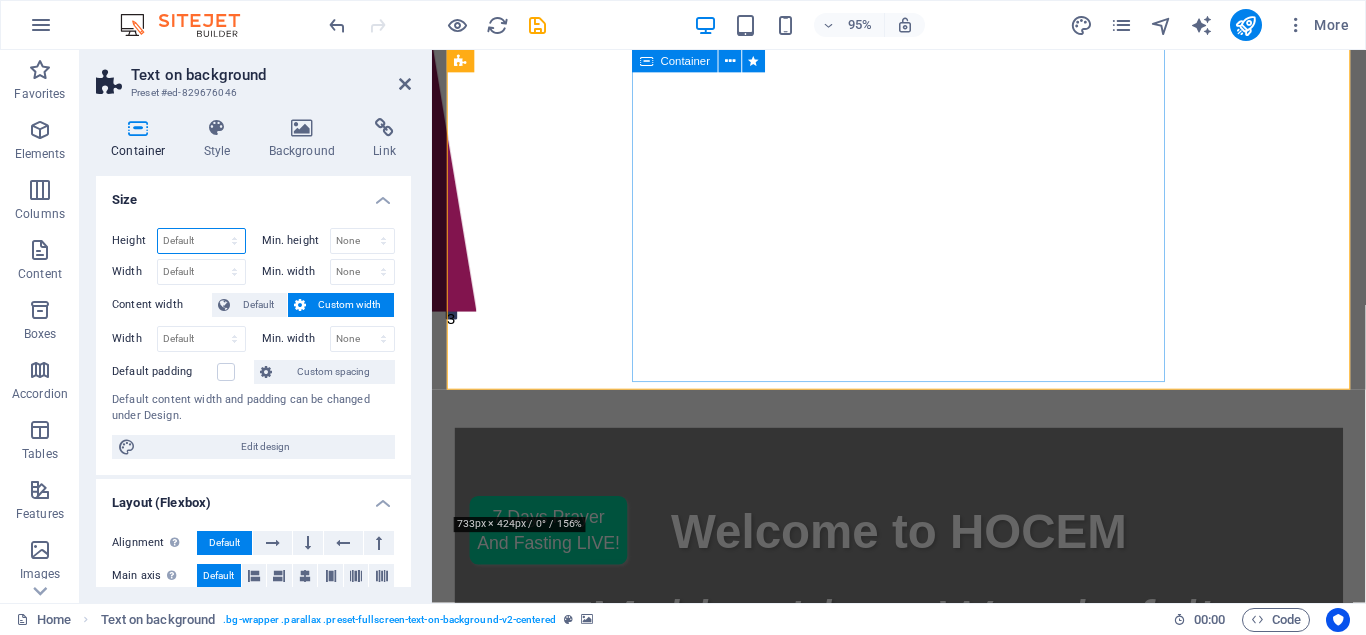 scroll, scrollTop: 204, scrollLeft: 0, axis: vertical 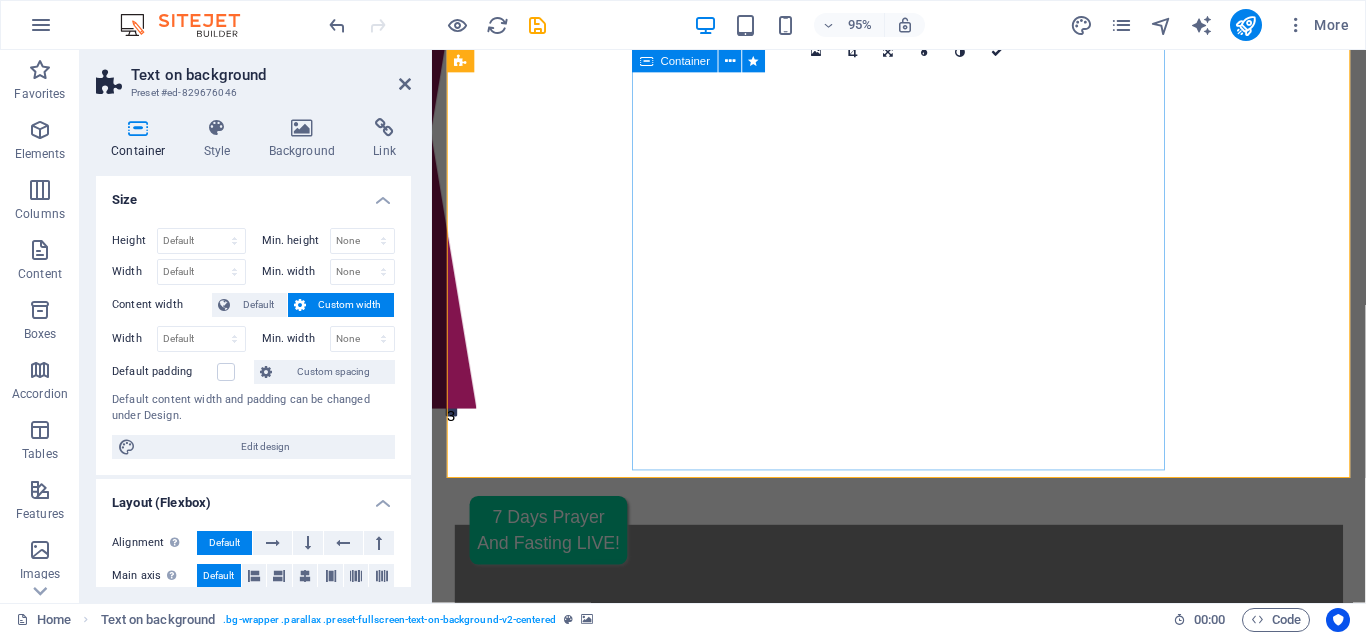 click on "Welcome to HOCEM Making Lives Wonderful! God is for you, and so are we. Worship With Us" at bounding box center (923, 792) 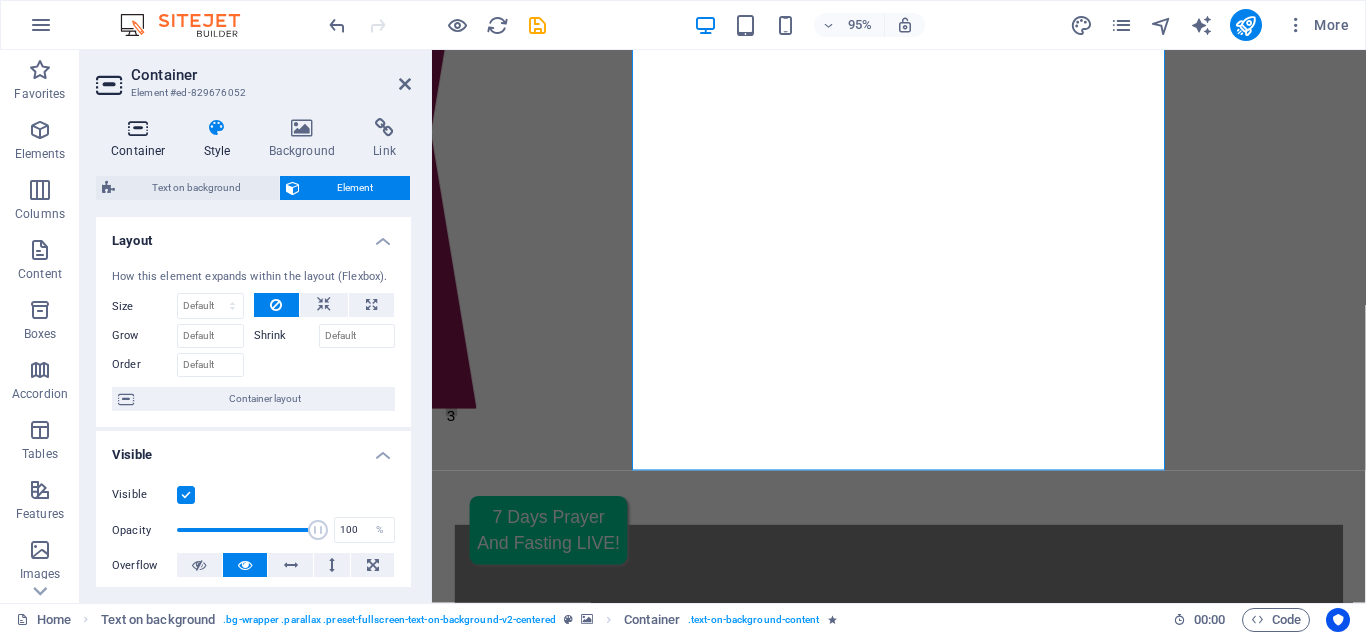 click at bounding box center [138, 128] 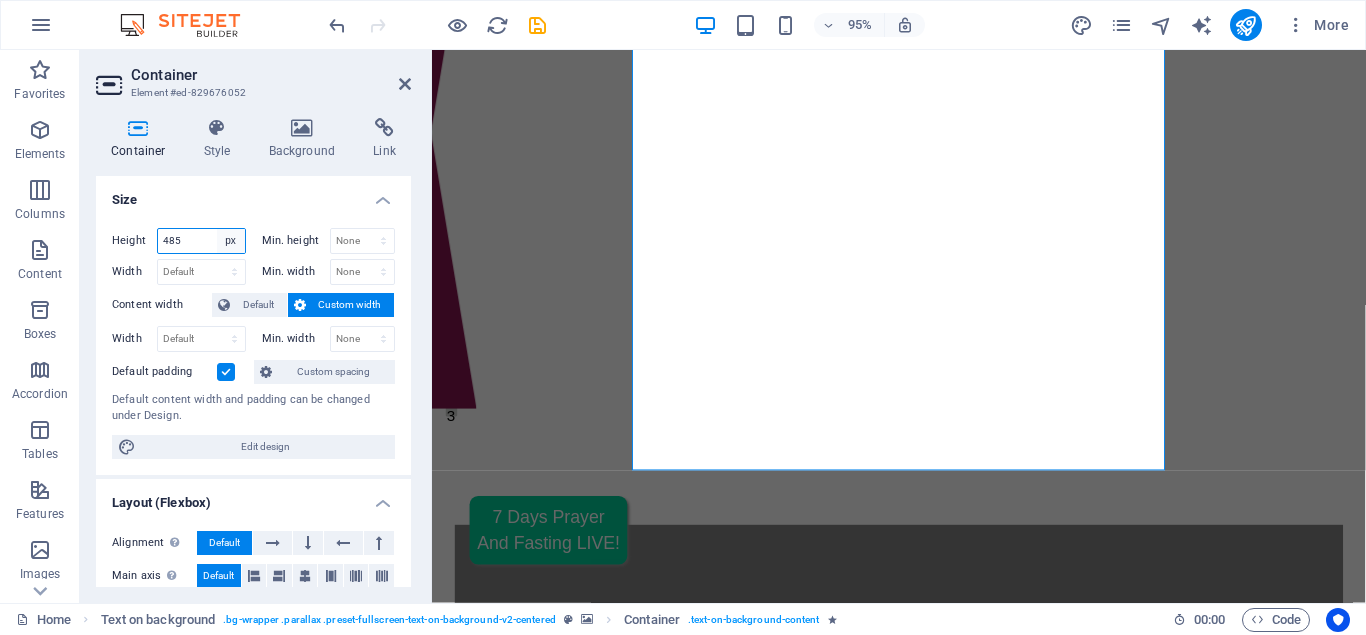select on "default" 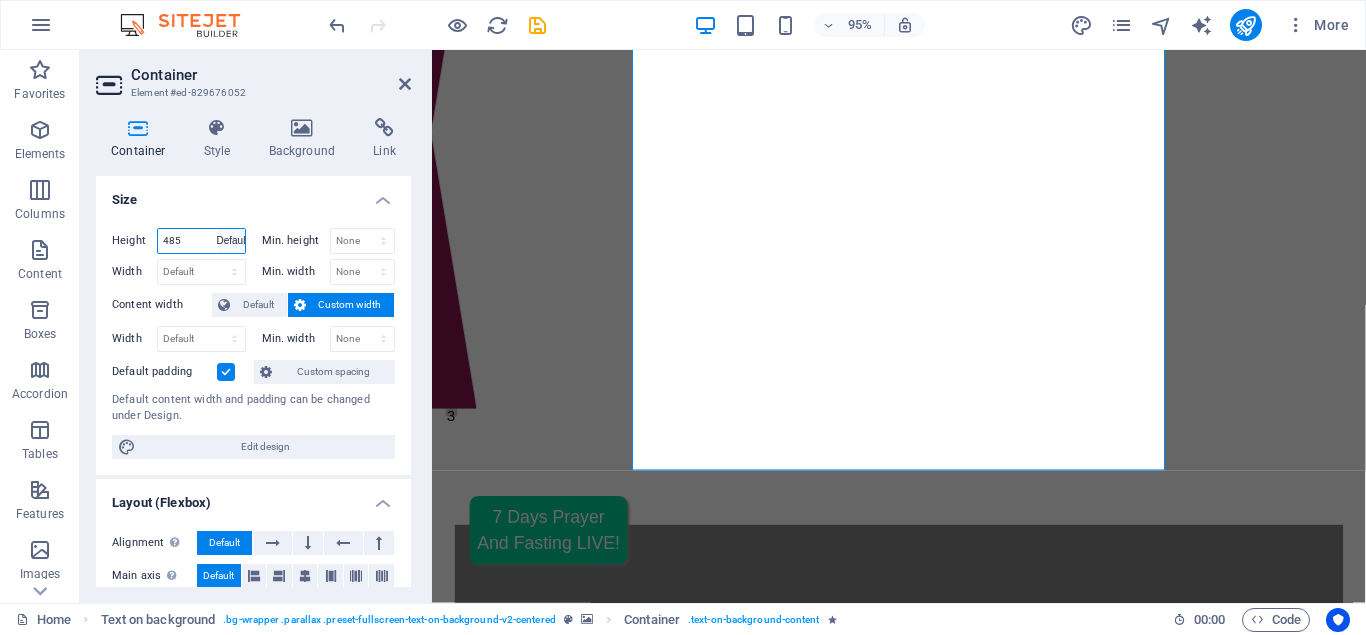 click on "Default" at bounding box center (0, 0) 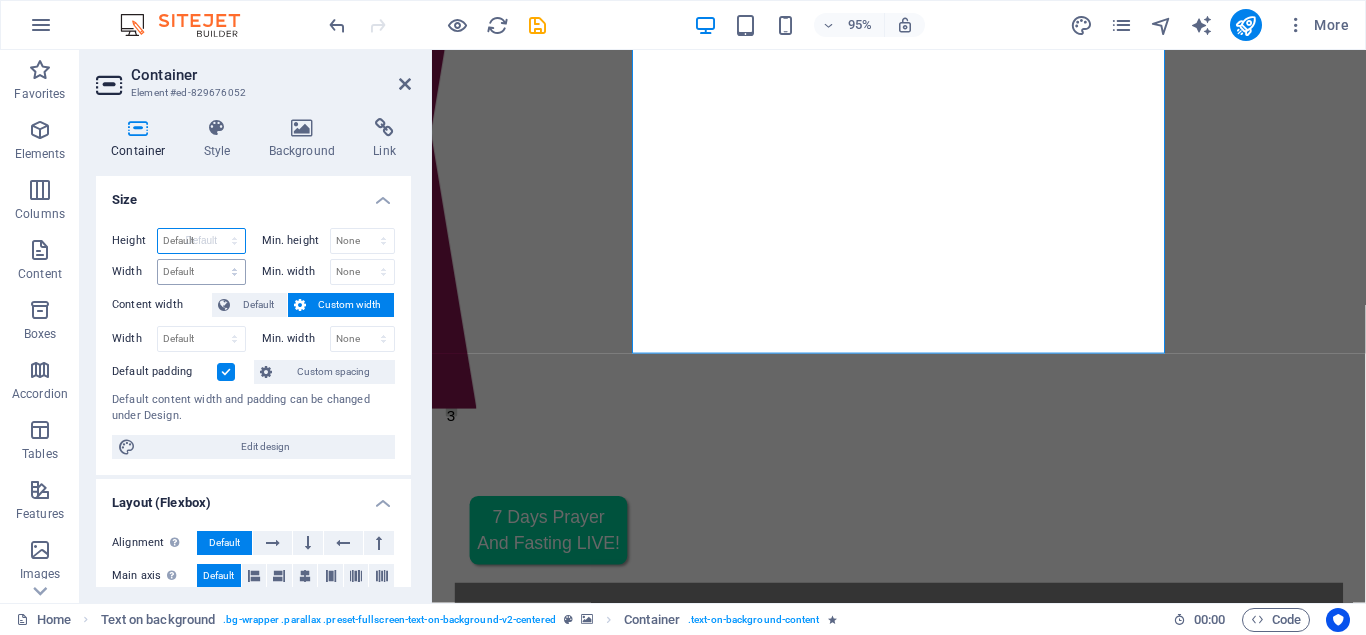 type 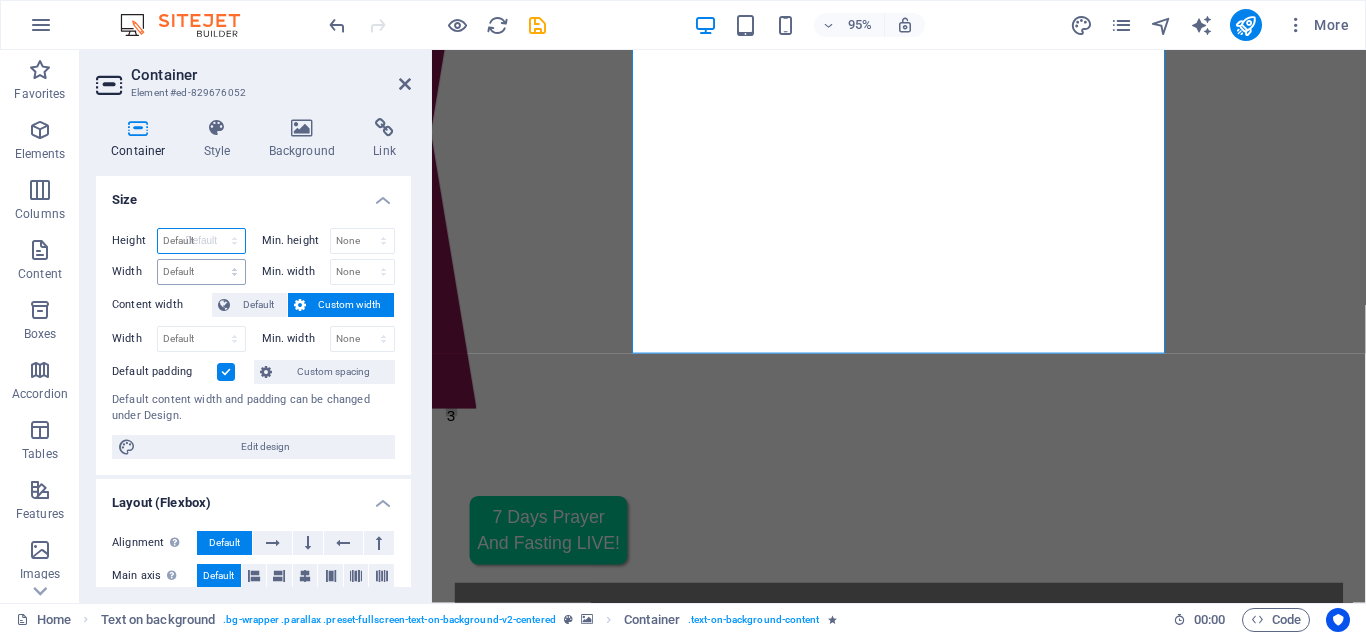 select on "DISABLED_OPTION_VALUE" 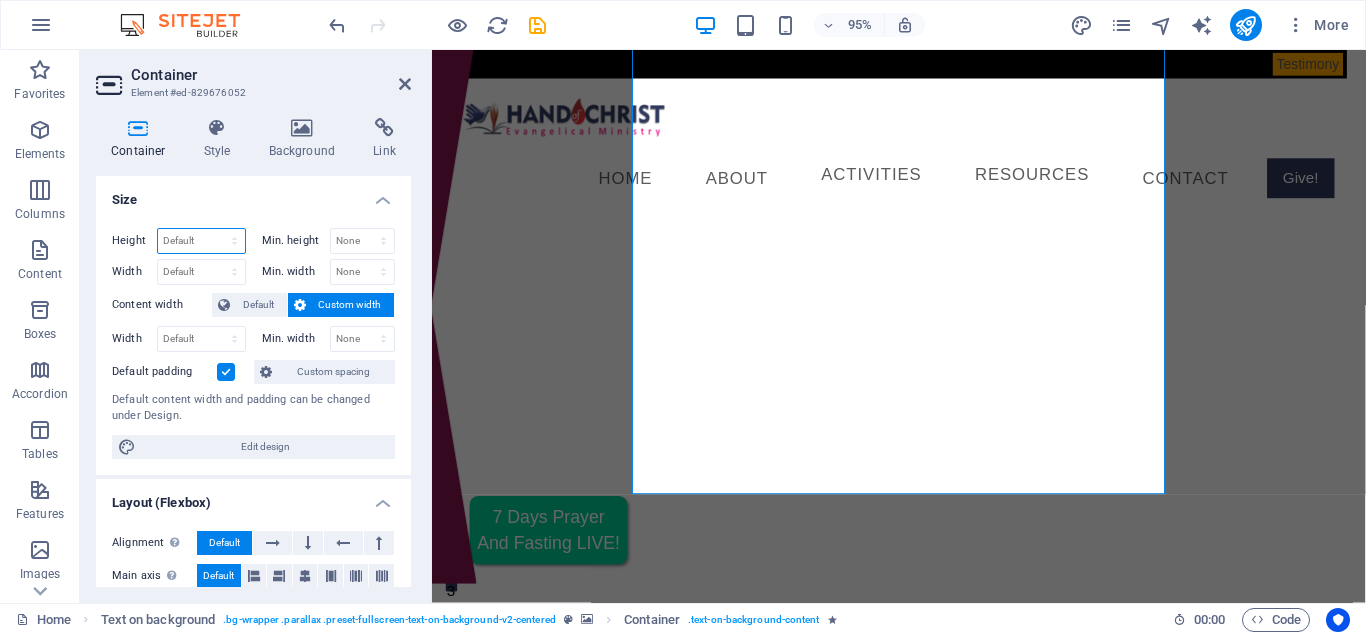 scroll, scrollTop: 327, scrollLeft: 0, axis: vertical 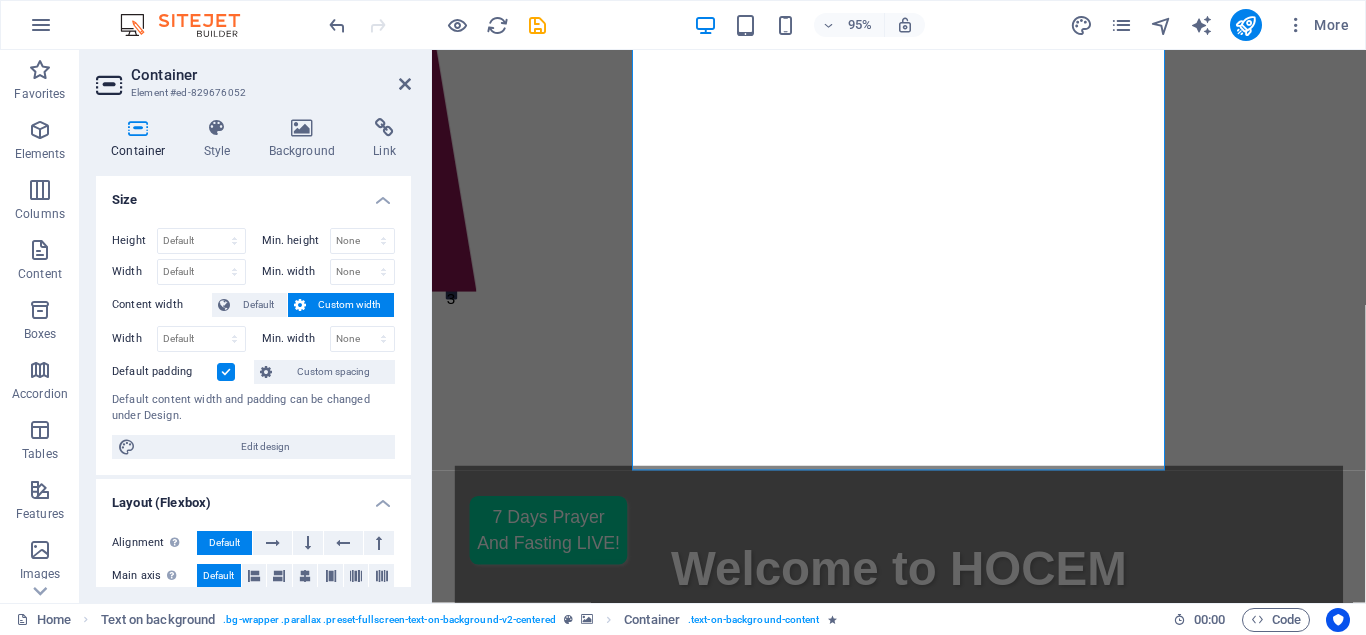 click at bounding box center [537, 25] 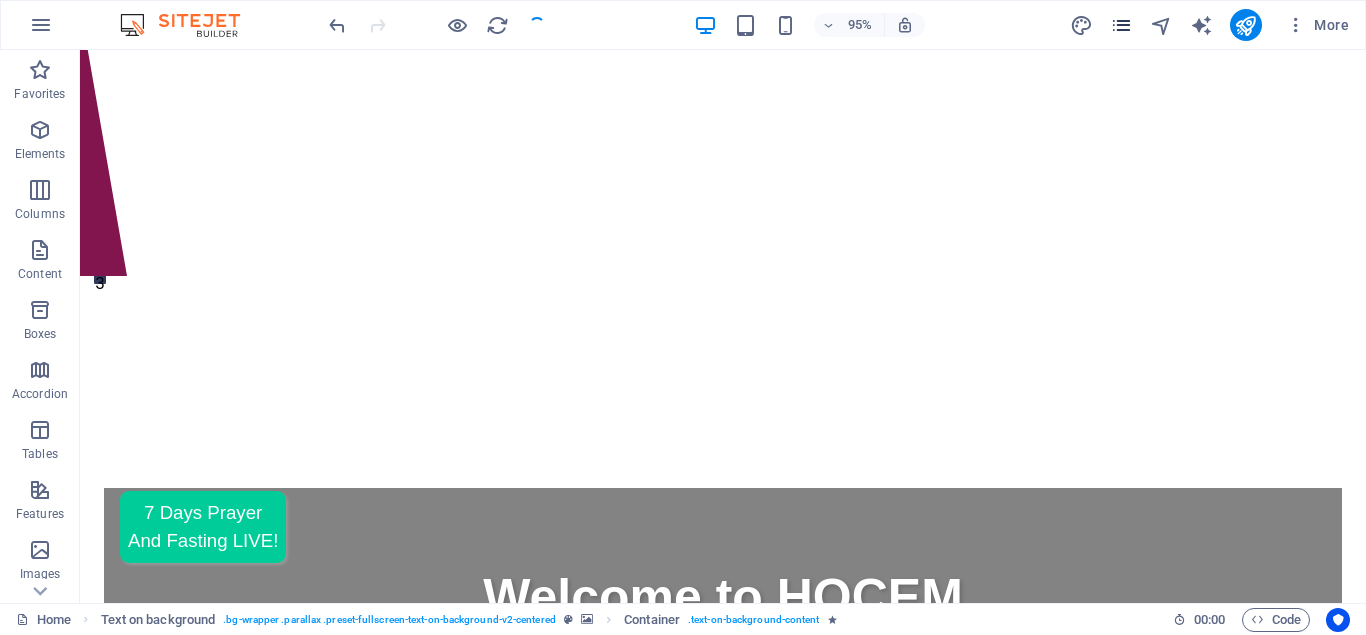 click at bounding box center [1121, 25] 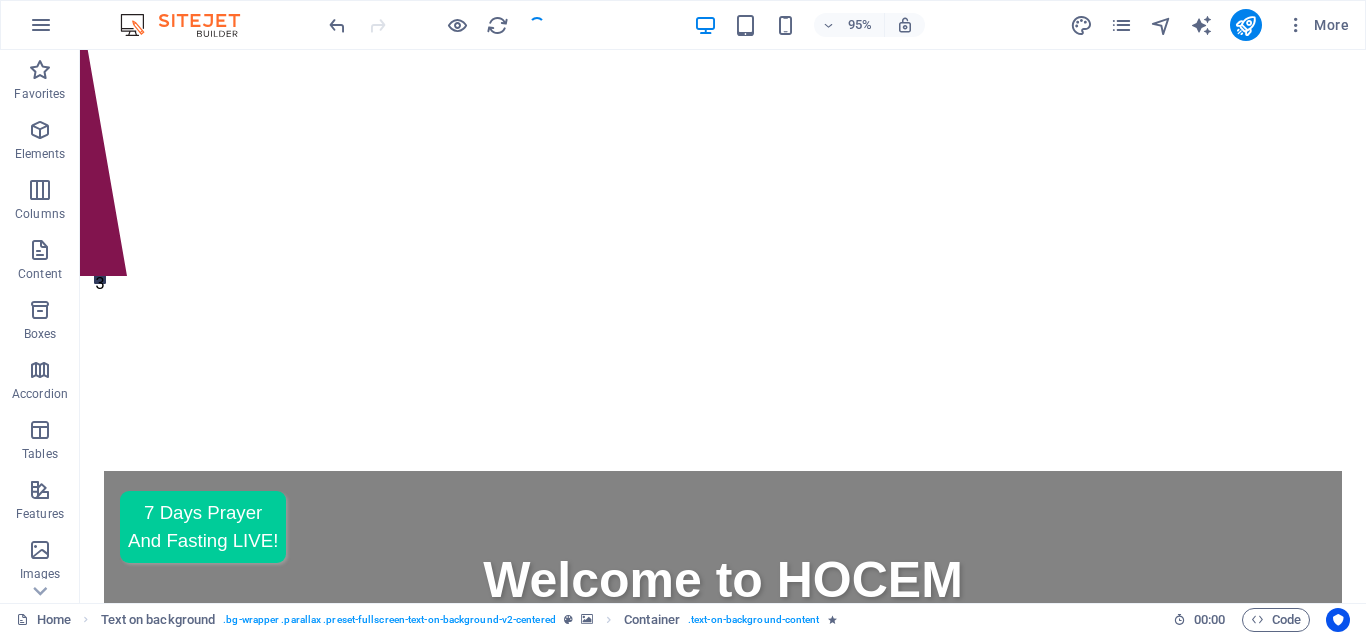 scroll, scrollTop: 105, scrollLeft: 0, axis: vertical 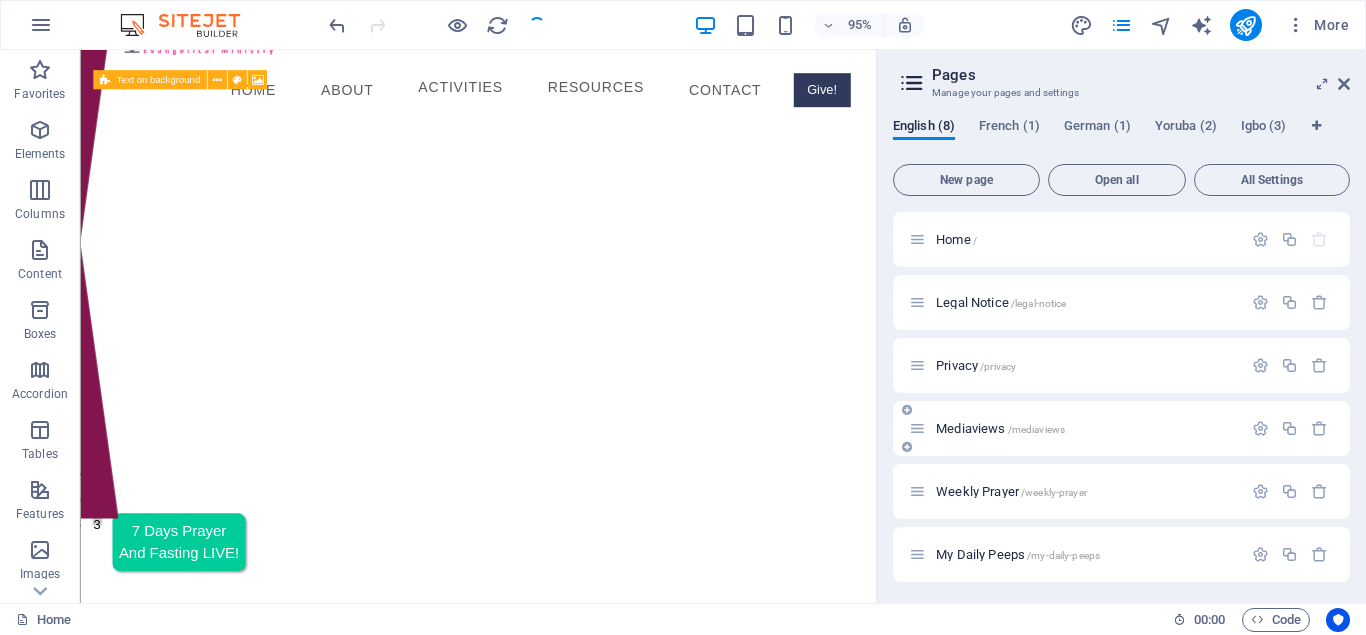 click on "Mediaviews /mediaviews" at bounding box center (1000, 428) 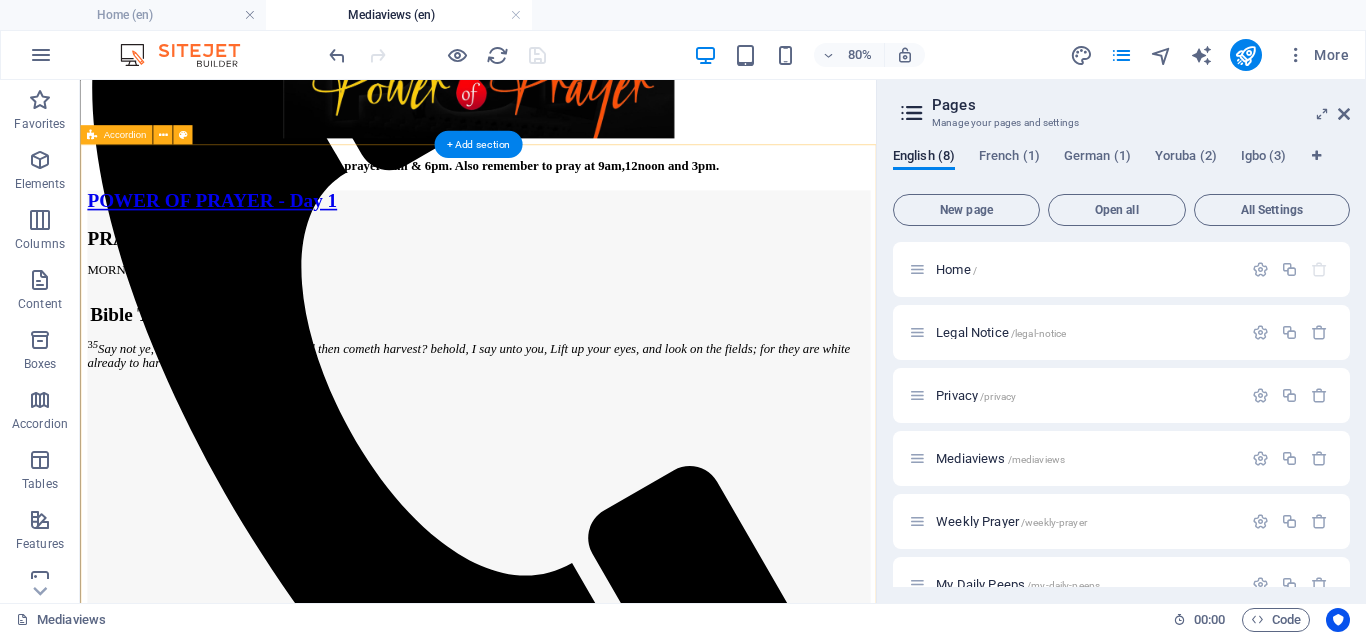 scroll, scrollTop: 381, scrollLeft: 0, axis: vertical 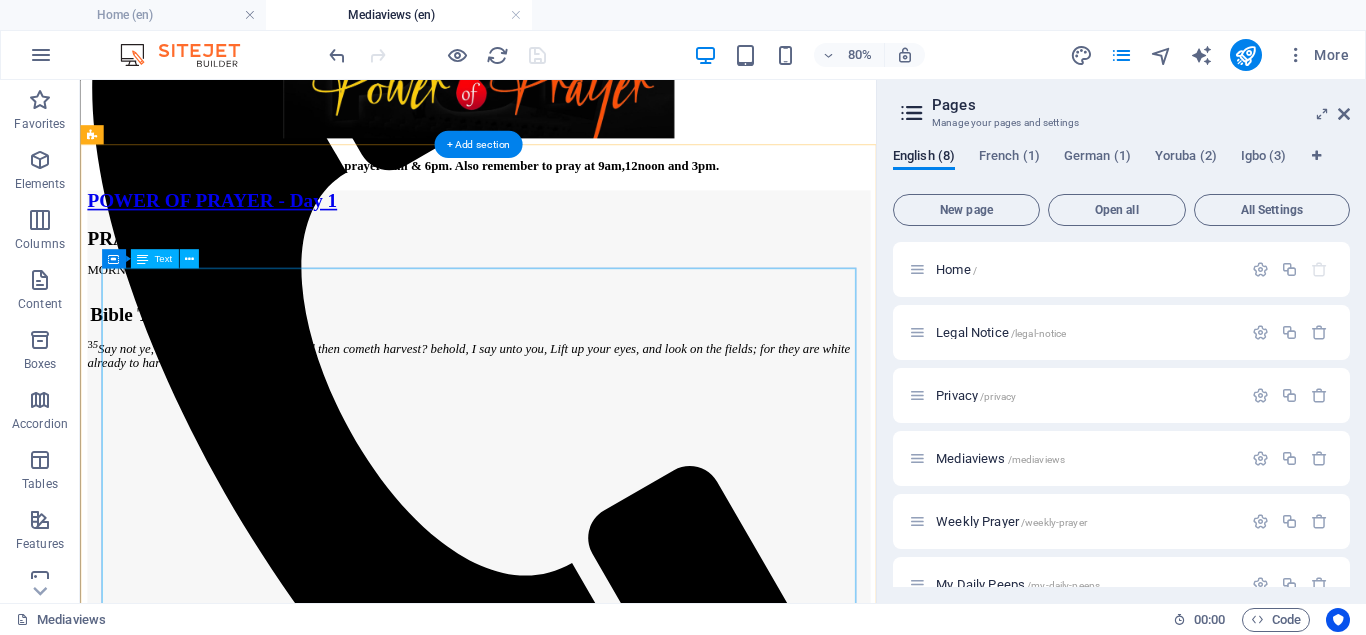 click on "PRAYER FOCUS DAY 1
MORNING SESSION
Bible Text - [NAME] [NUMBER]
3 5  Say not ye, There are yet four months, and then cometh harvest? behold, I say unto you, Lift up your eyes, and look on the fields; for they are white already to harvest.
<span class="fr-mk" style="display: none;">&nbsp;</span><span class="fr-mk" style="display: none;">&nbsp;</span>
PRAYER GUIDE
1. Pray, O Lord My father, empower me to and to pray through in the name of Jesus.
2. My spirit open up to the Spirit of God this Morning.
3. I stand upon the Word of God the has declared my harvest this morning, to declare my harvest is ripe and ready to harvest in Jesus name.
4. You my head, be lifted in this season of harvest, in the name of Jesus.
5. Power of defeat, failure and disappointment bowing my head and shoulder in my season of harvest be destroyed and be disgraced in the name of Jesus.
6. My long awaited expectations, delay no more, receive speed for harvest, now! In the name of Jesus." at bounding box center [577, 763] 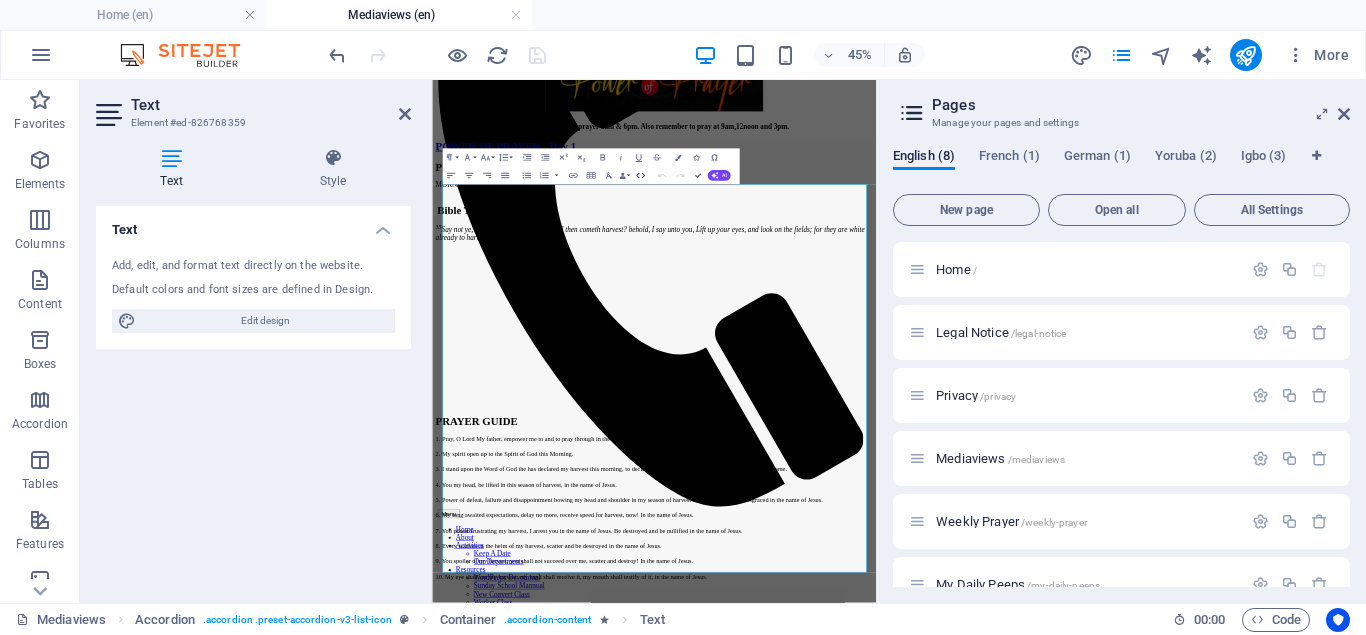 click 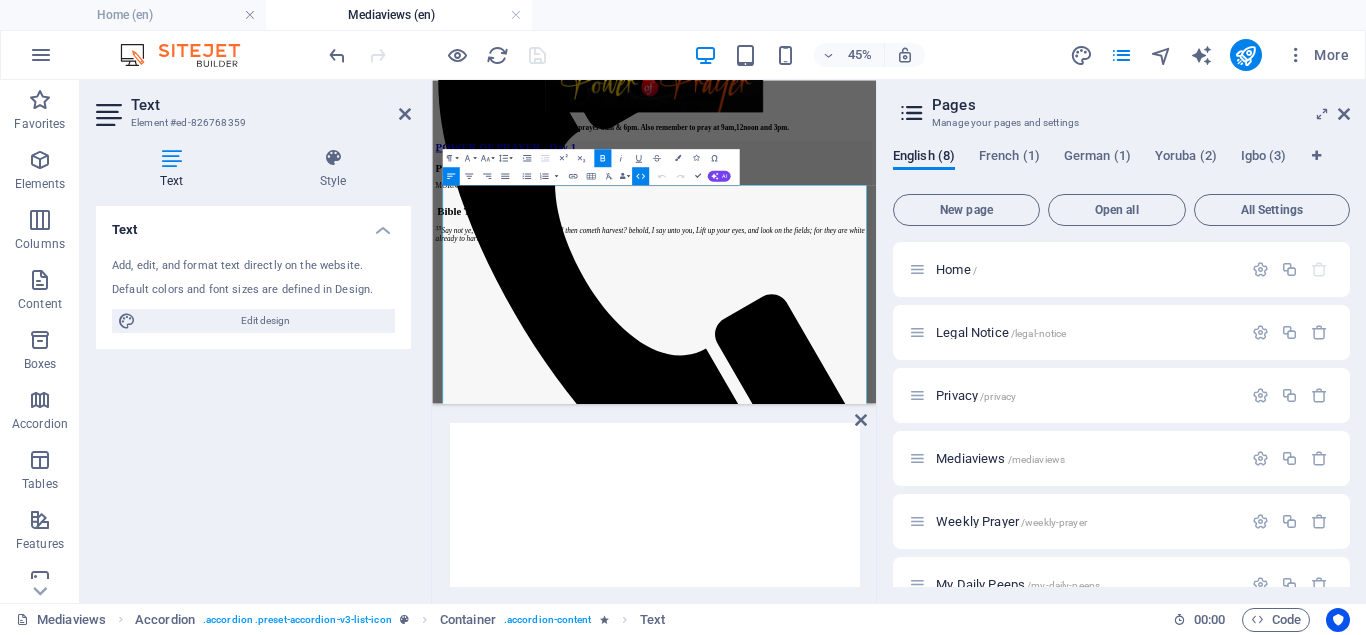click at bounding box center (1344, 114) 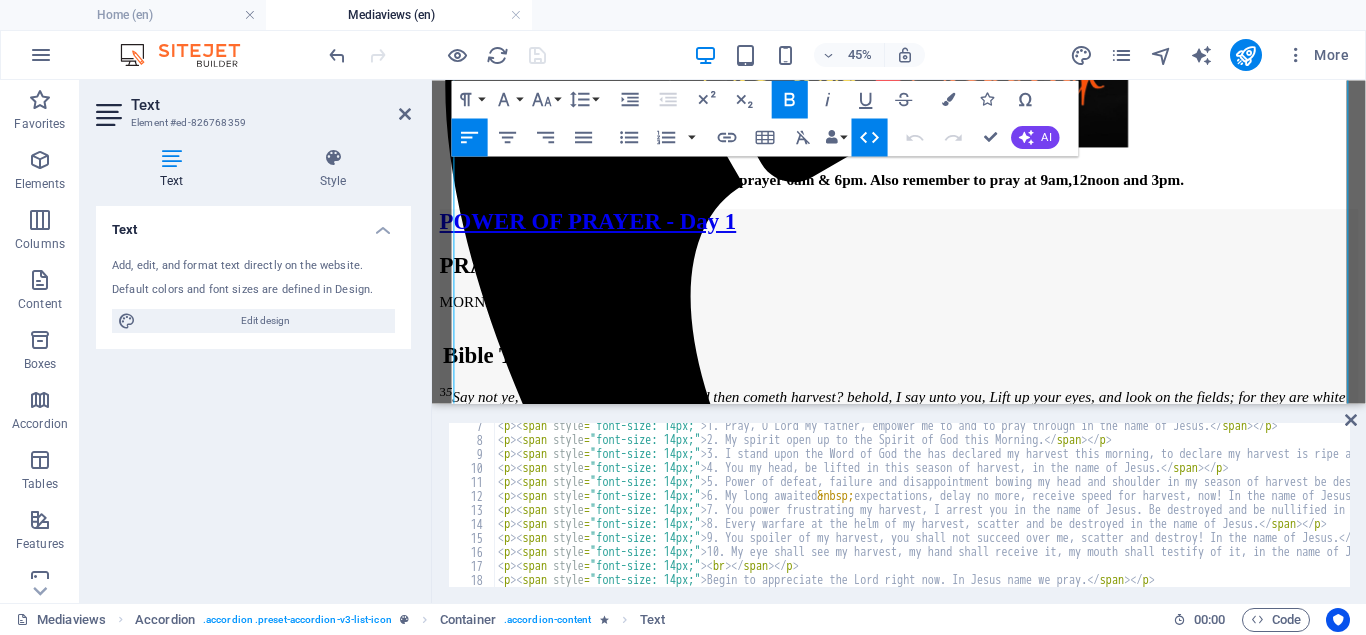 scroll, scrollTop: 891, scrollLeft: 0, axis: vertical 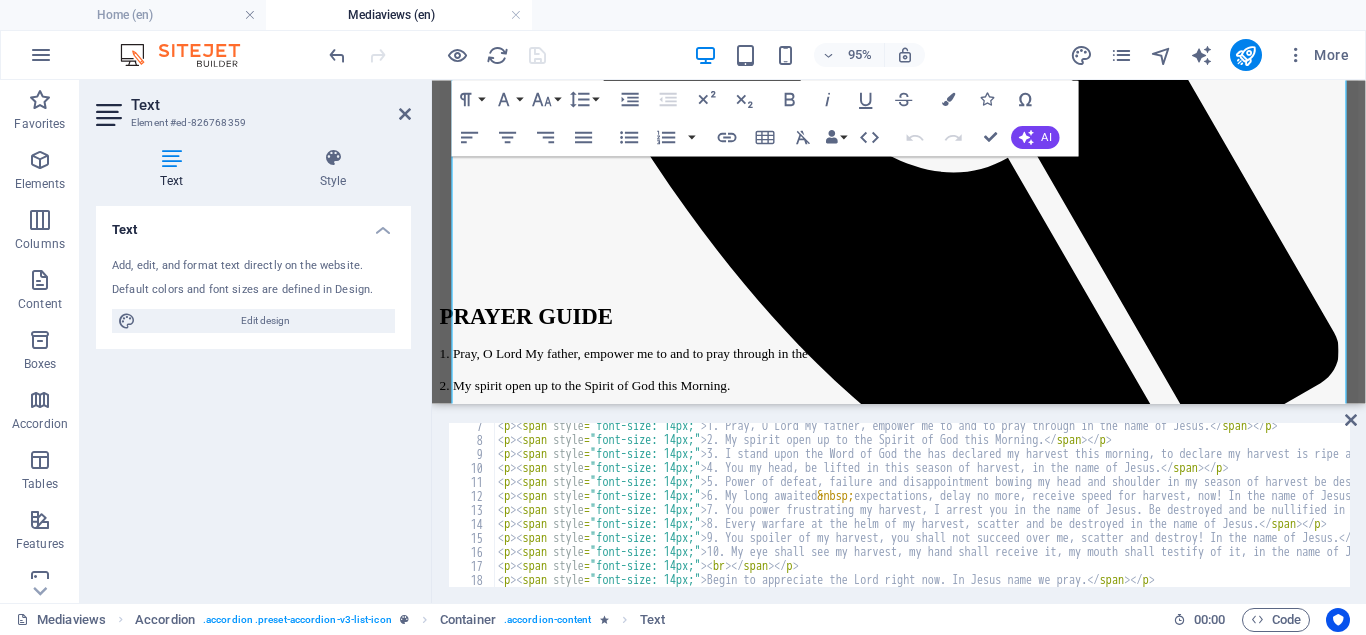 click on "7 8 9 10 11 12 13 14 15 16 17 18 < p > < span   style = "font-size: 14px;" > 1. Pray, O Lord My father, empower me to and to pray through in the name of Jesus. </ span > </ p > < p > < span   style = "font-size: 14px;" > 2. My spirit open up to the Spirit of God this Morning. </ span > </ p > < p > < span   style = "font-size: 14px;" > 3. I stand upon the Word of God the has declared my harvest this morning, to declare my harvest is ripe and ready to harvest in Jesus name. </ span > </ p > < p > < span   style = "font-size: 14px;" > 4. You my head, be lifted in this season of harvest, in the name of Jesus. </ span > </ p > < p > < span   style = "font-size: 14px;" > 5. Power of defeat, failure and disappointment bowing my head and shoulder in my season of harvest be destroyed and be disgraced in the name of Jesus. </ span > </ p > < p > < span   style = "font-size: 14px;" > 6. My long awaited &nbsp; expectations, delay no more, receive speed for harvest, now! In the name of Jesus. </ span > </ p > < p > <   =" at bounding box center [899, 505] 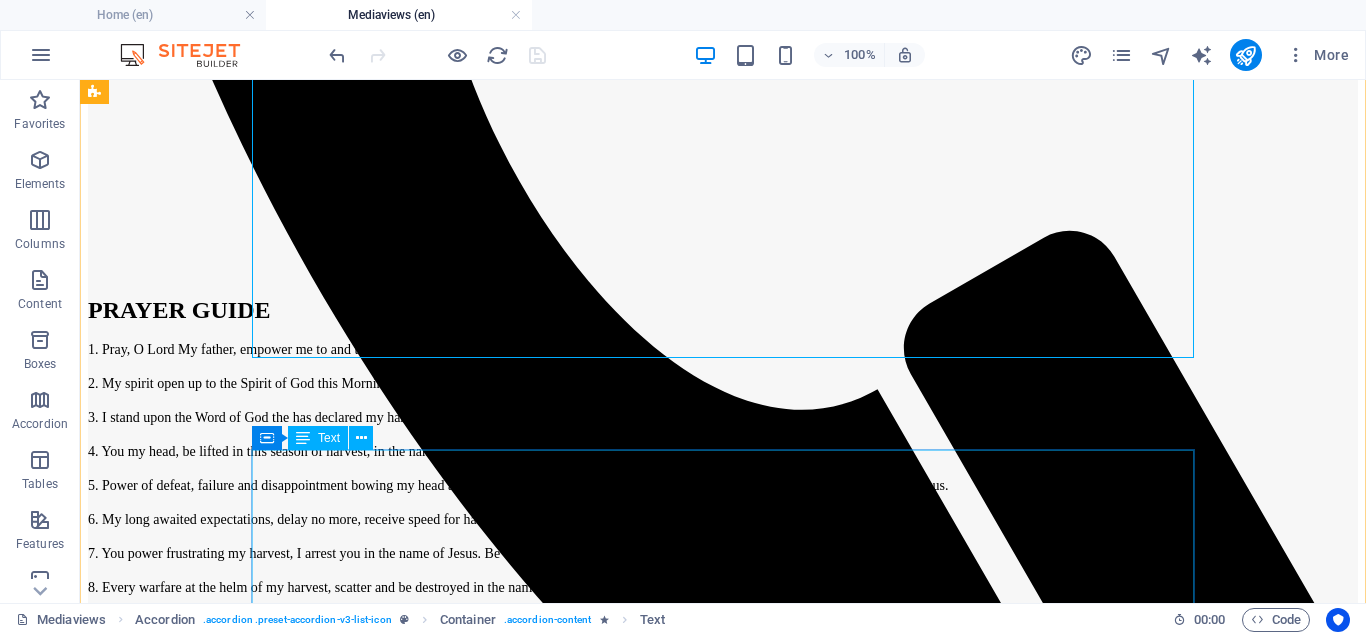 scroll, scrollTop: 1258, scrollLeft: 0, axis: vertical 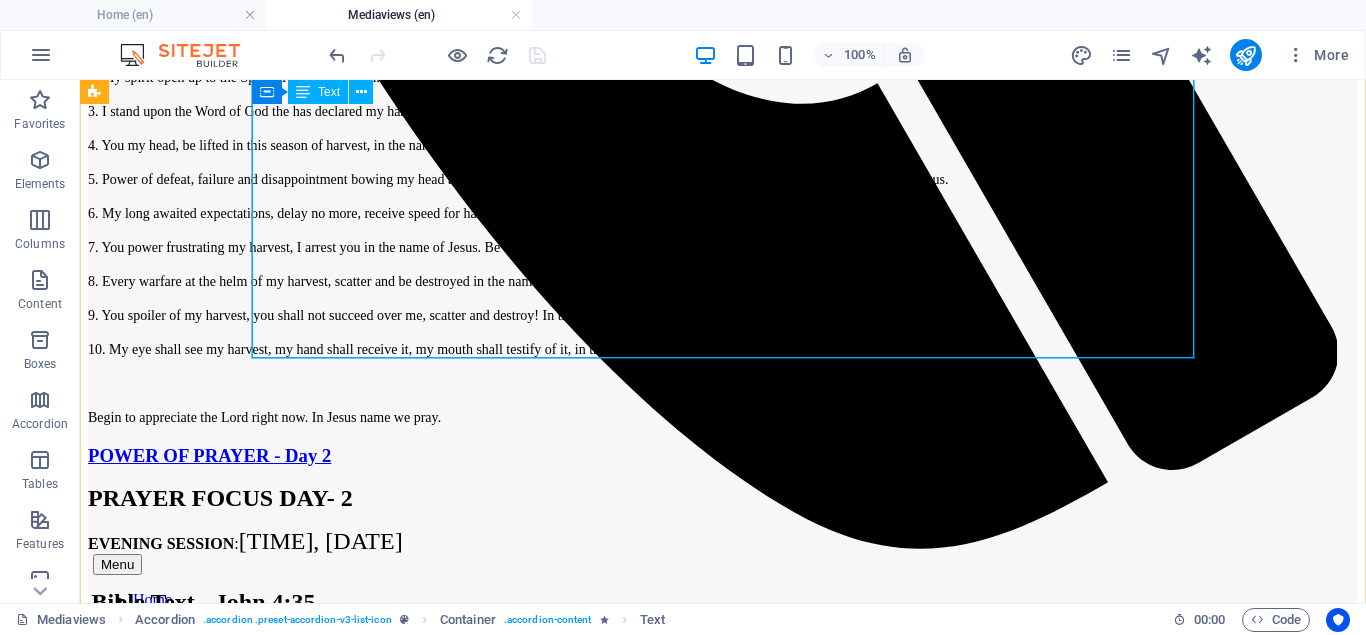 click on "PRAYER FOCUS DAY 1
MORNING SESSION
Bible Text - [NAME] [NUMBER]
3 5  Say not ye, There are yet four months, and then cometh harvest? behold, I say unto you, Lift up your eyes, and look on the fields; for they are white already to harvest.
<span class="fr-mk" style="display: none;">&nbsp;</span><span class="fr-mk" style="display: none;">&nbsp;</span>
PRAYER GUIDE
1. Pray, O Lord My father, empower me to and to pray through in the name of Jesus.
2. My spirit open up to the Spirit of God this Morning.
3. I stand upon the Word of God the has declared my harvest this morning, to declare my harvest is ripe and ready to harvest in Jesus name.
4. You my head, be lifted in this season of harvest, in the name of Jesus.
5. Power of defeat, failure and disappointment bowing my head and shoulder in my season of harvest be destroyed and be disgraced in the name of Jesus.
6. My long awaited expectations, delay no more, receive speed for harvest, now! In the name of Jesus." at bounding box center [723, -64] 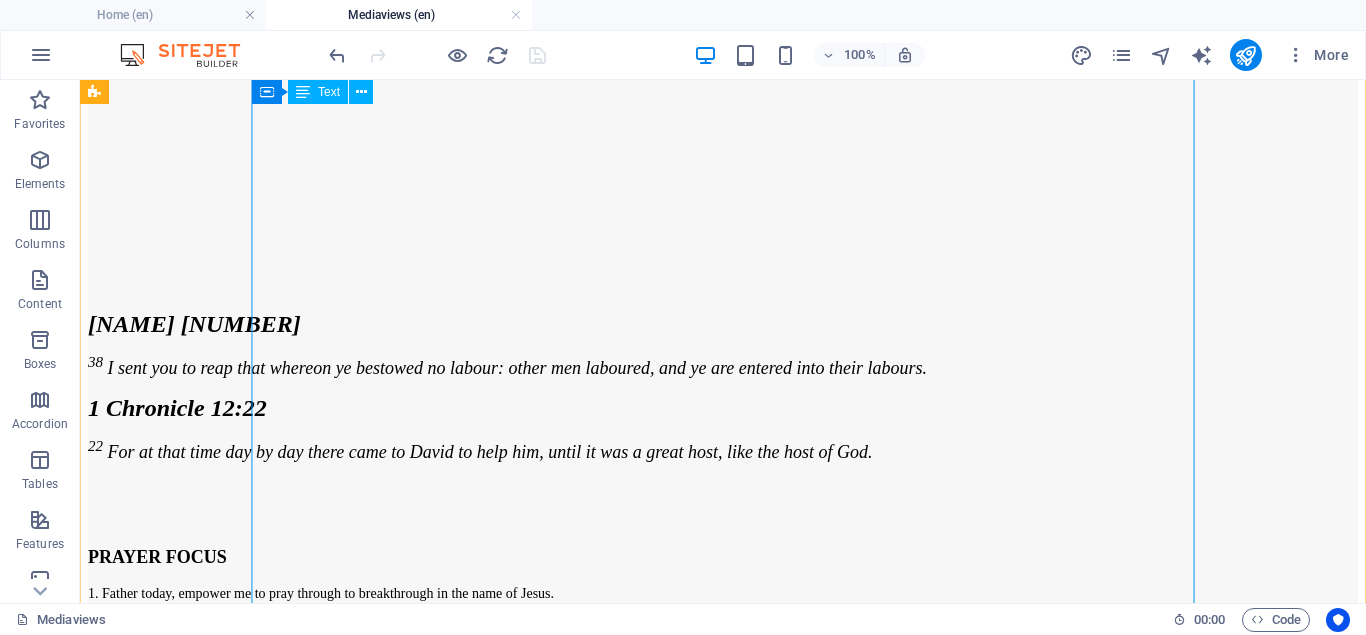 scroll, scrollTop: 3604, scrollLeft: 0, axis: vertical 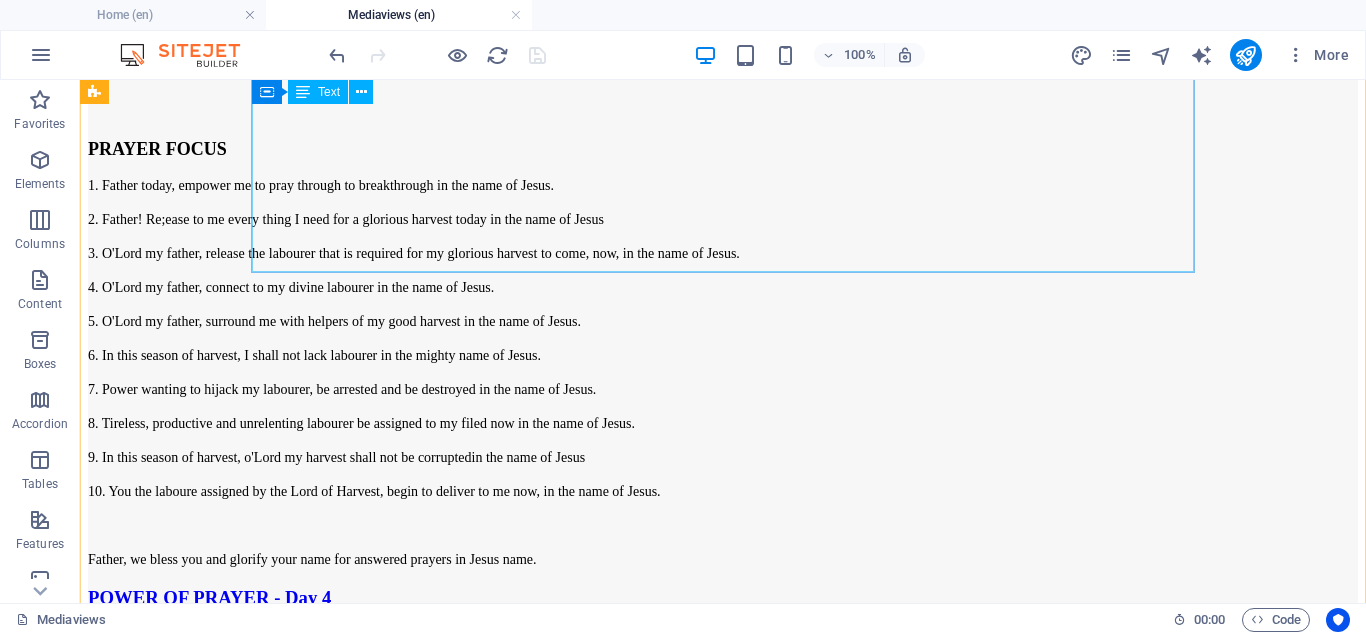 click on "PRAYER FOCUS DAY3
MORNING SESSION
Bible Text  -
[NAME] [NUMBER];
38  Pray ye therefore the Lord of the harvest, that he will send forth labourers into his harvest.
[NAME] [NUMBER]
38
I sent you to reap that whereon ye bestowed no labour: other men laboured, and ye are entered into their labours.
[NAME] [NUMBER]
22
For at that time day by day there came to [NAME] to help him, until it was a great host, like the host of God.
PRAYER FOCUS
1. Father today, empower me to pray through to breakthrough in the name of Jesus.
2. Father! Re;ease to me every thing I need for a glorious harvest today in the name of Jesus
3. O'Lord my father, release the labourer that is required for my glorious harvest to come, now, in the name of Jesus.
4. O'Lord my father, connect to my divine labourer in the name of Jesus.
5. O'Lord my father, surround me with helpers of my good harvest in the name of Jesus.
in the name of Jesus" at bounding box center [723, -105] 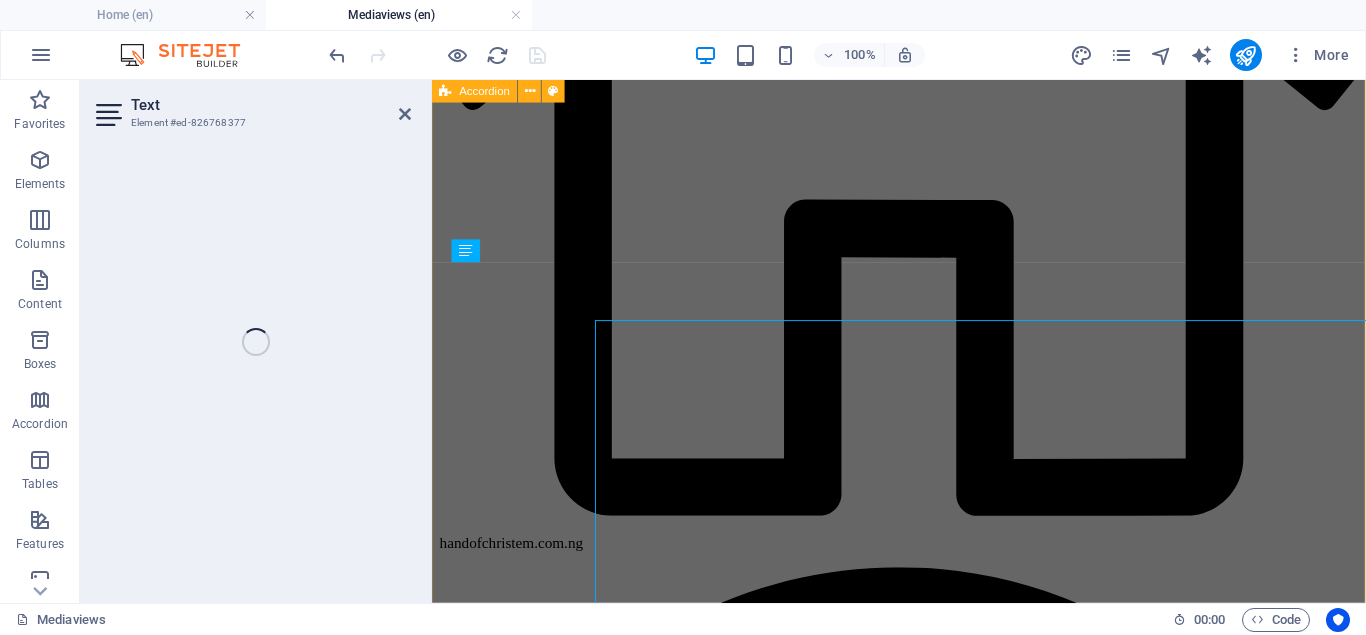 scroll, scrollTop: 2385, scrollLeft: 0, axis: vertical 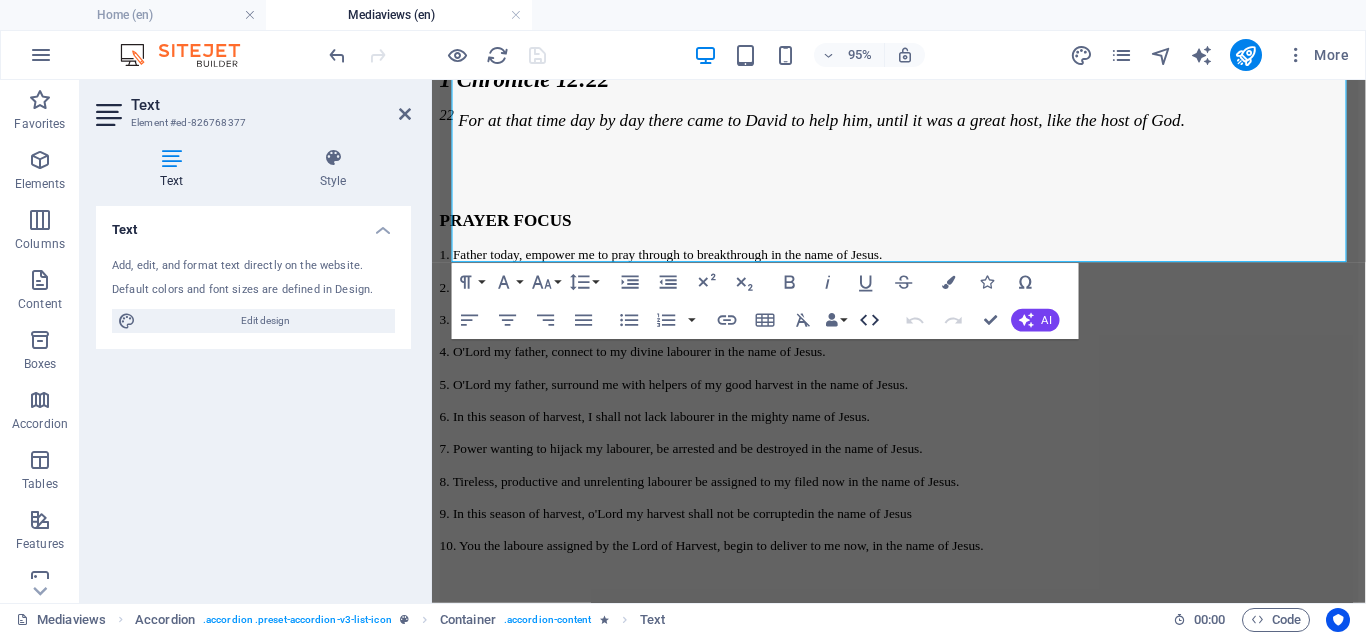 click 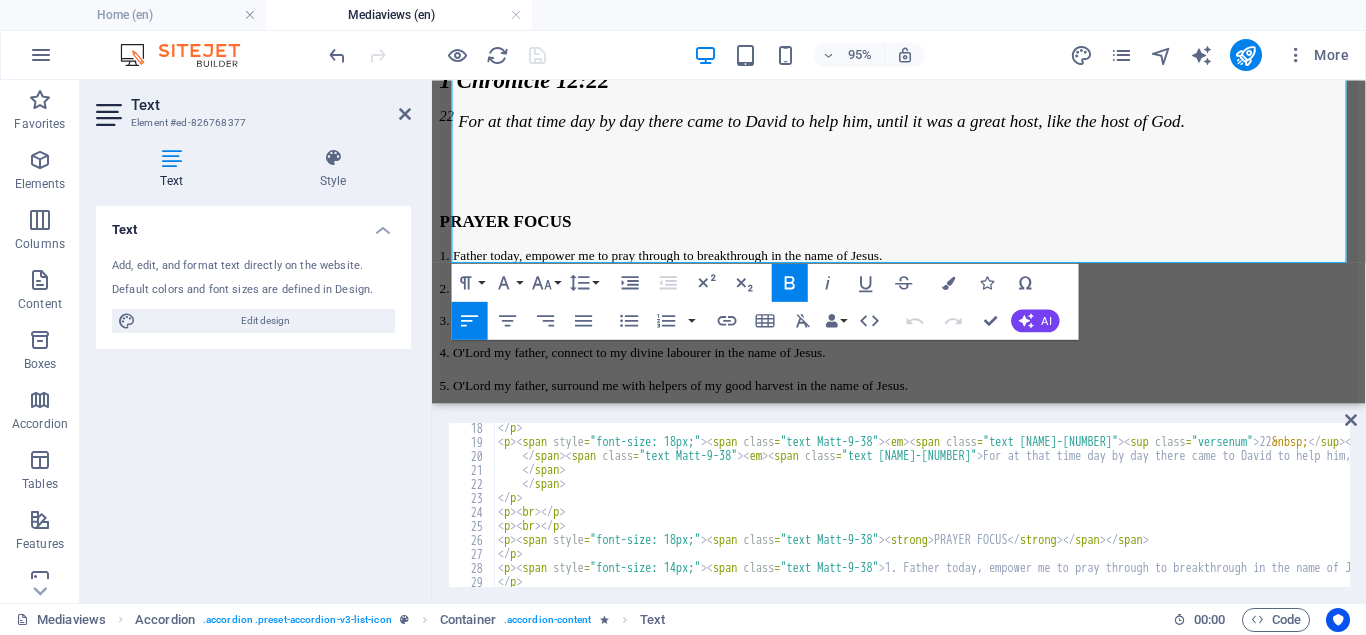 scroll, scrollTop: 240, scrollLeft: 0, axis: vertical 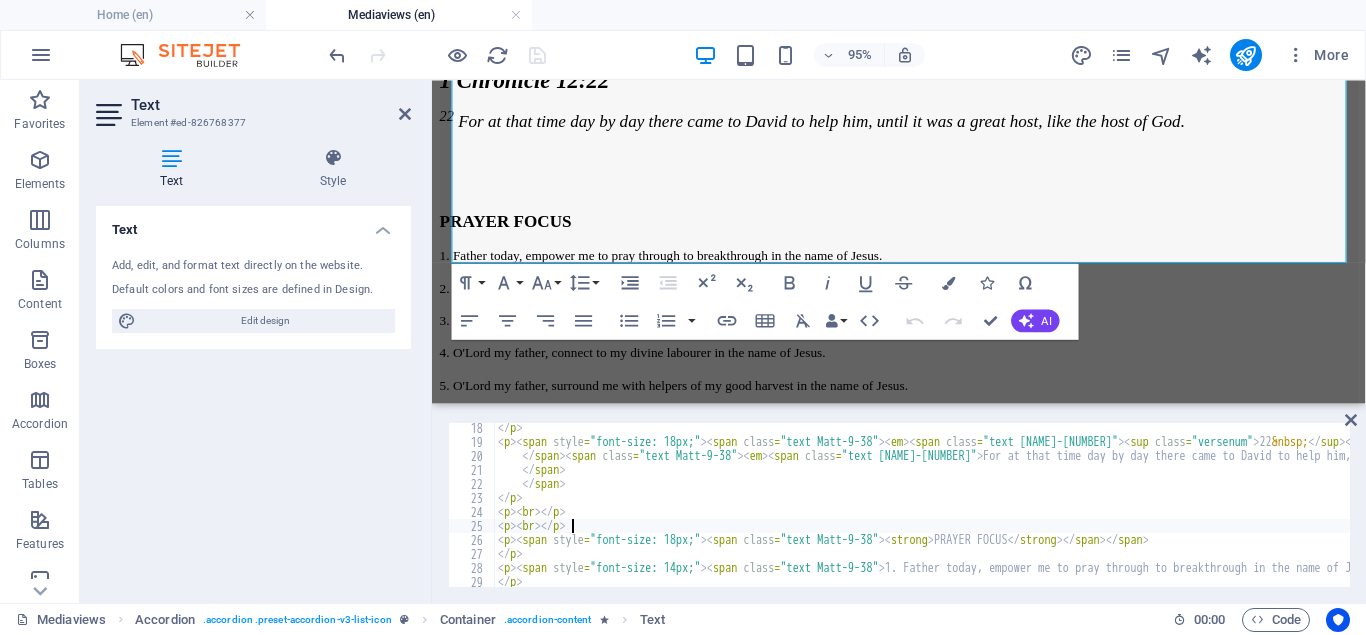 paste on "<iframe width="853" height="480" src="https://www.youtube.com/embed/C2l07CbyHZg" title="DAY 3 - MY TIME OF HARVEST IS NOW" frameborder="0" allow="accelerometer; autoplay; clipboard-write; encrypted-media; gyroscope; picture-in-picture; web-share" referrerpolicy="strict-origin-when-cross-origin" allowfullscreen></iframe>" 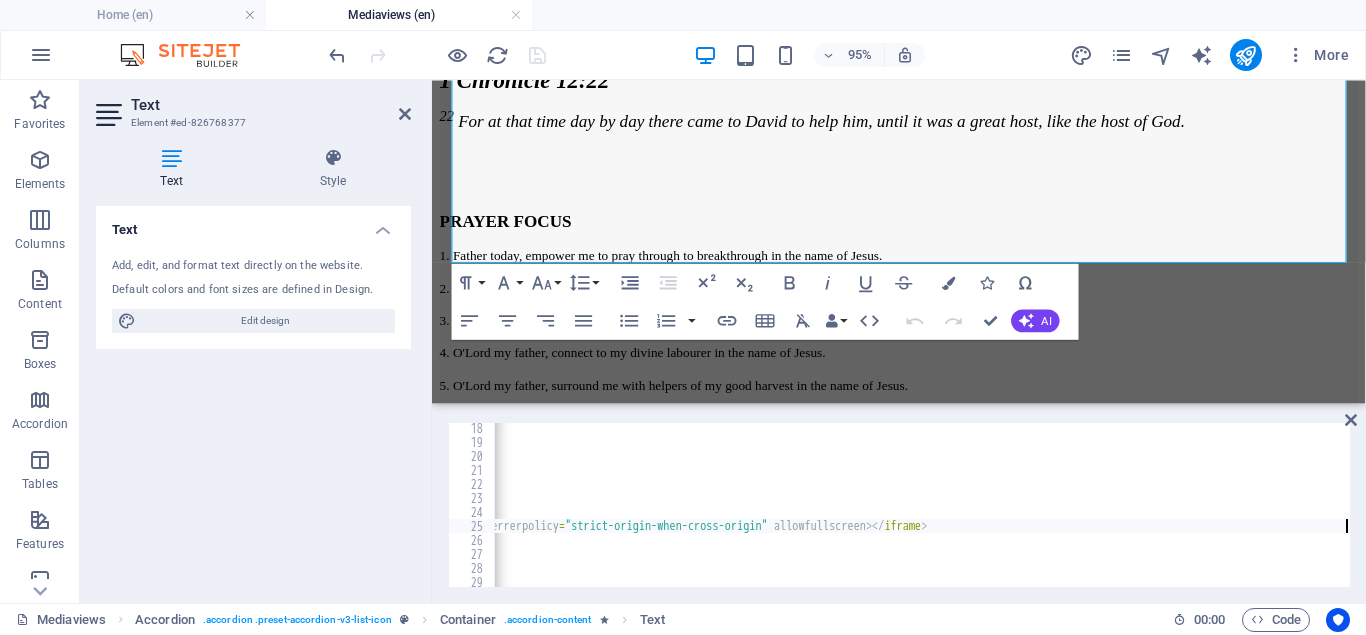 scroll, scrollTop: 0, scrollLeft: 1388, axis: horizontal 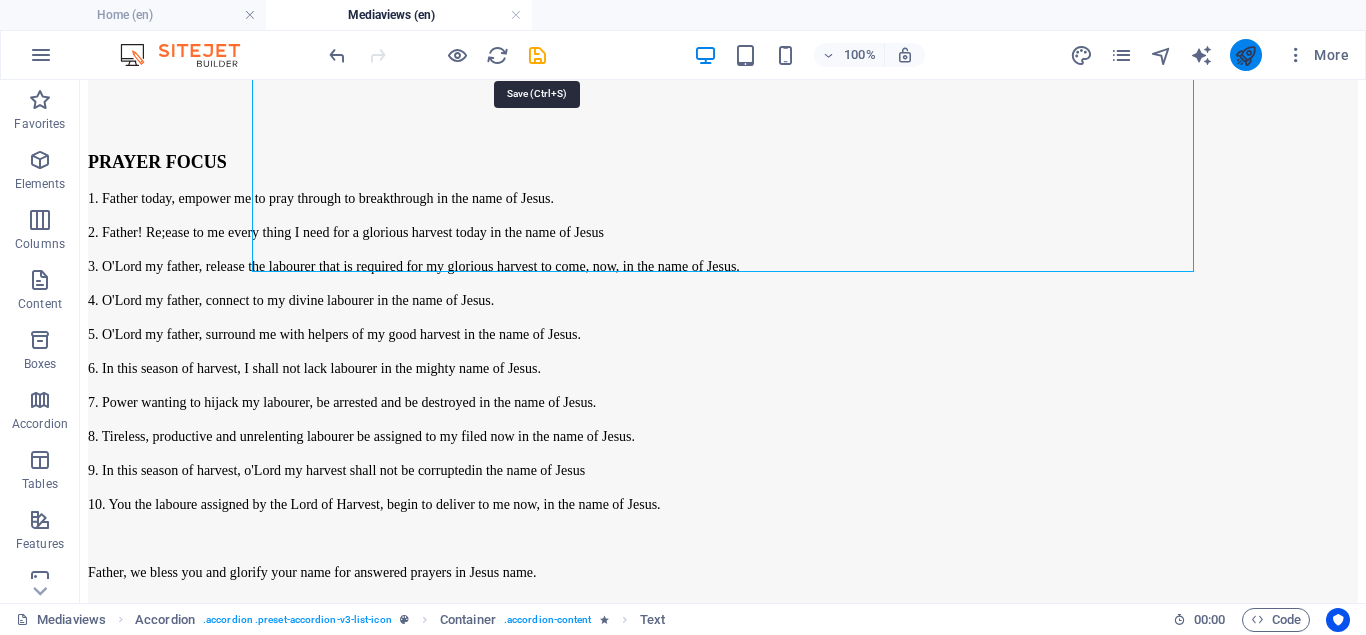 click at bounding box center (537, 55) 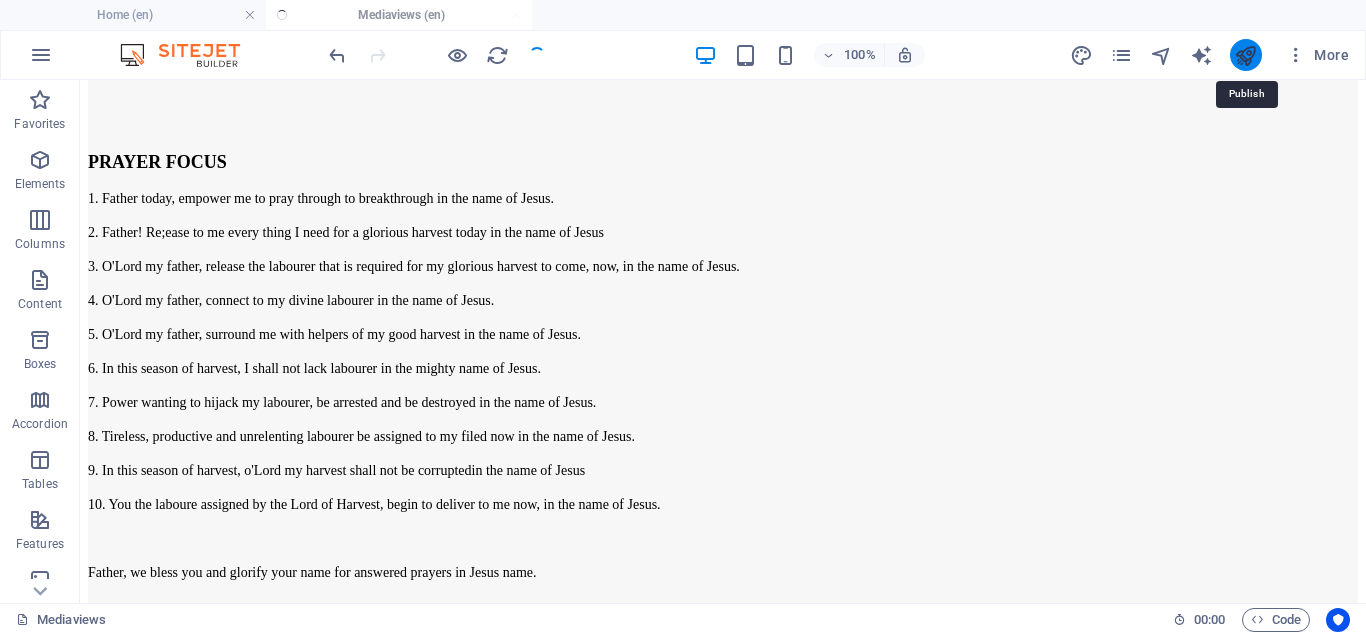 click at bounding box center [1245, 55] 